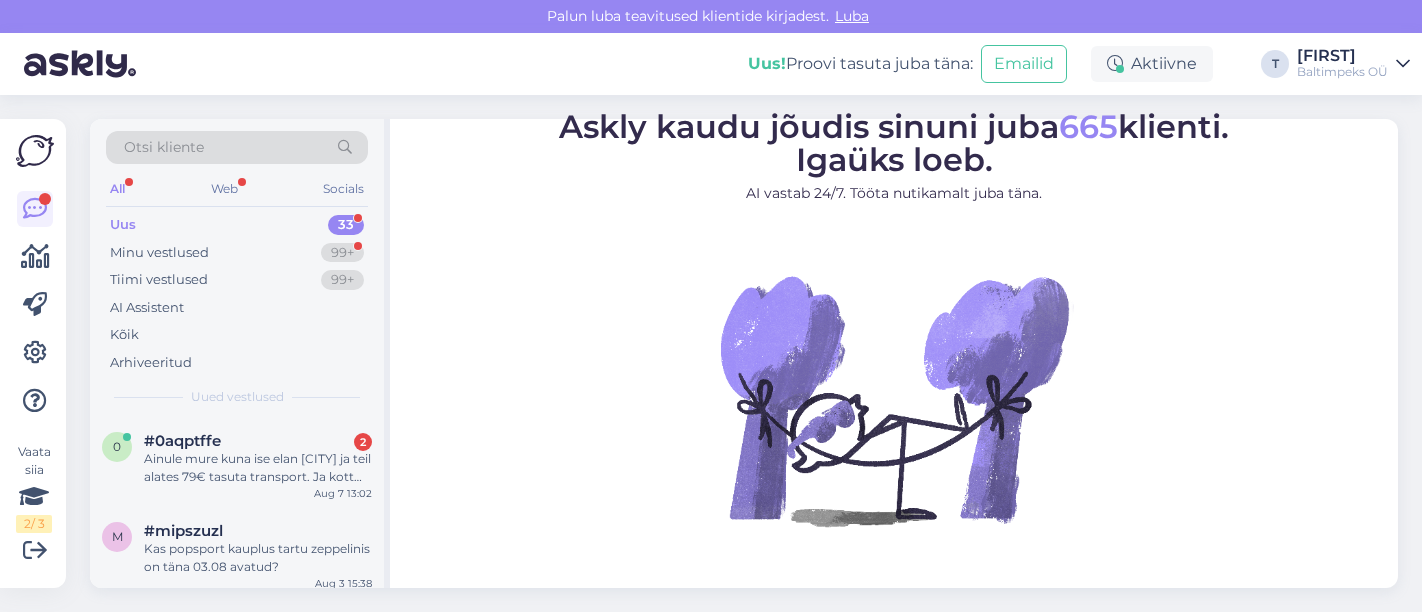 scroll, scrollTop: 0, scrollLeft: 0, axis: both 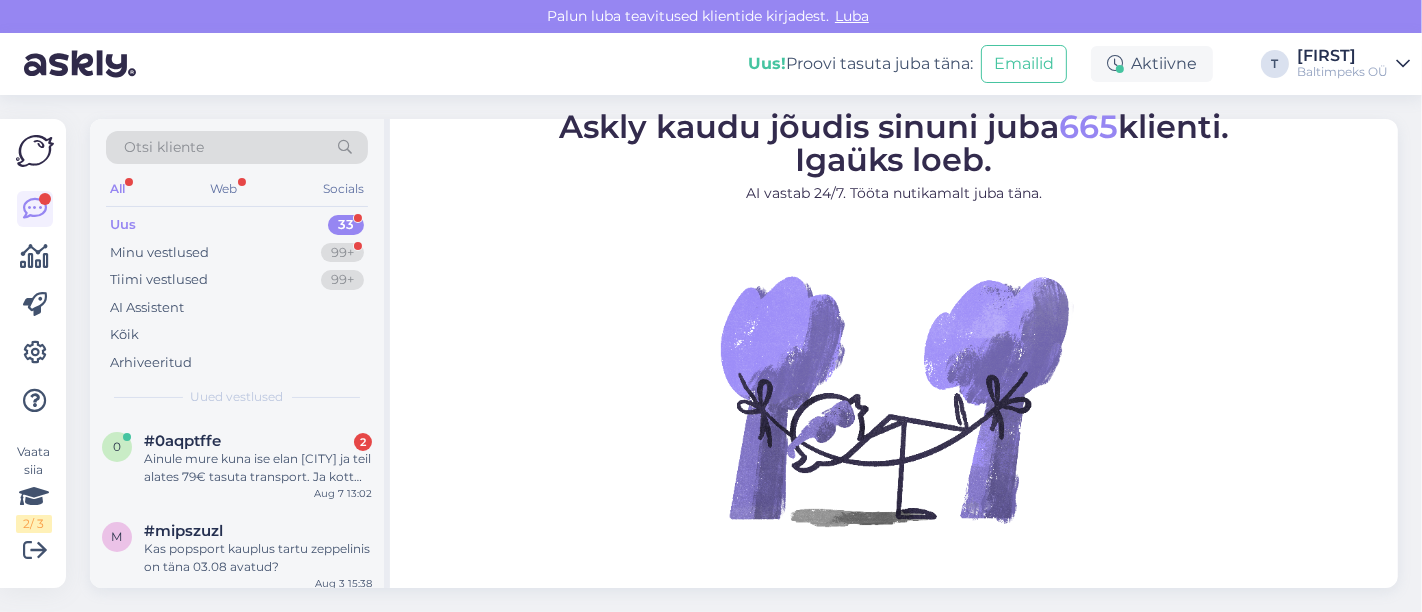 click at bounding box center (894, 400) 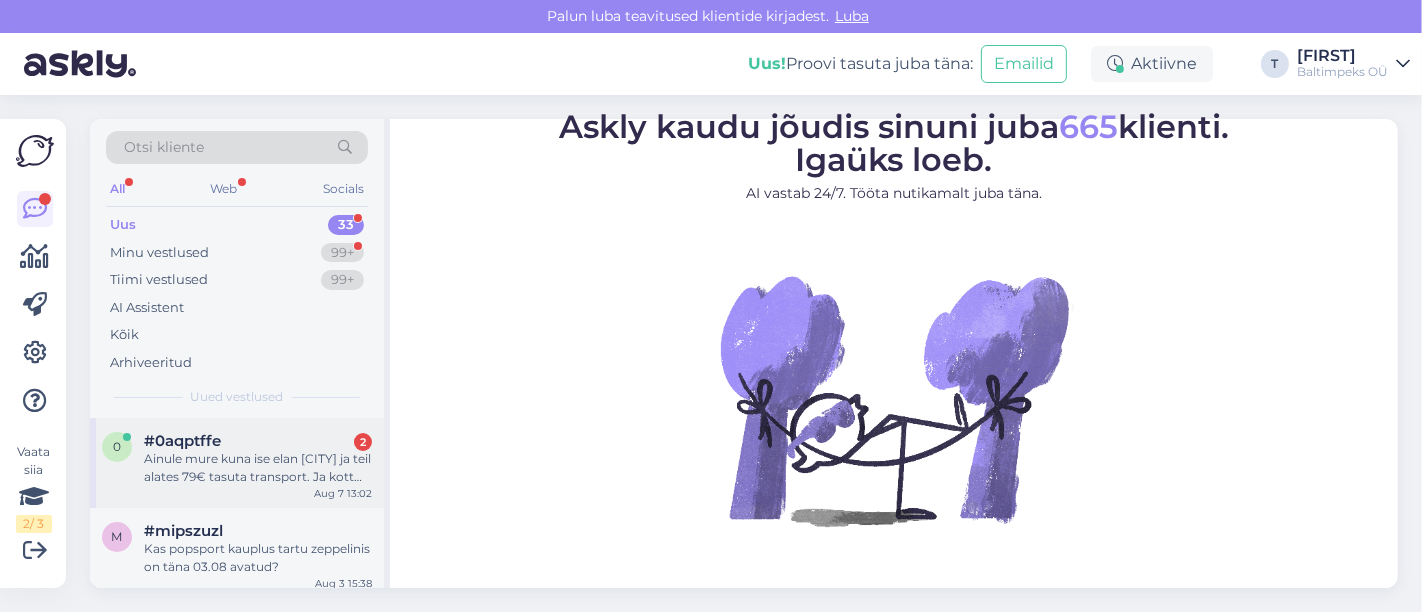 click on "Ainule mure kuna ise elan [CITY] ja teil alates 79€ tasuta transport. Ja kott maksab 78,95" at bounding box center (258, 468) 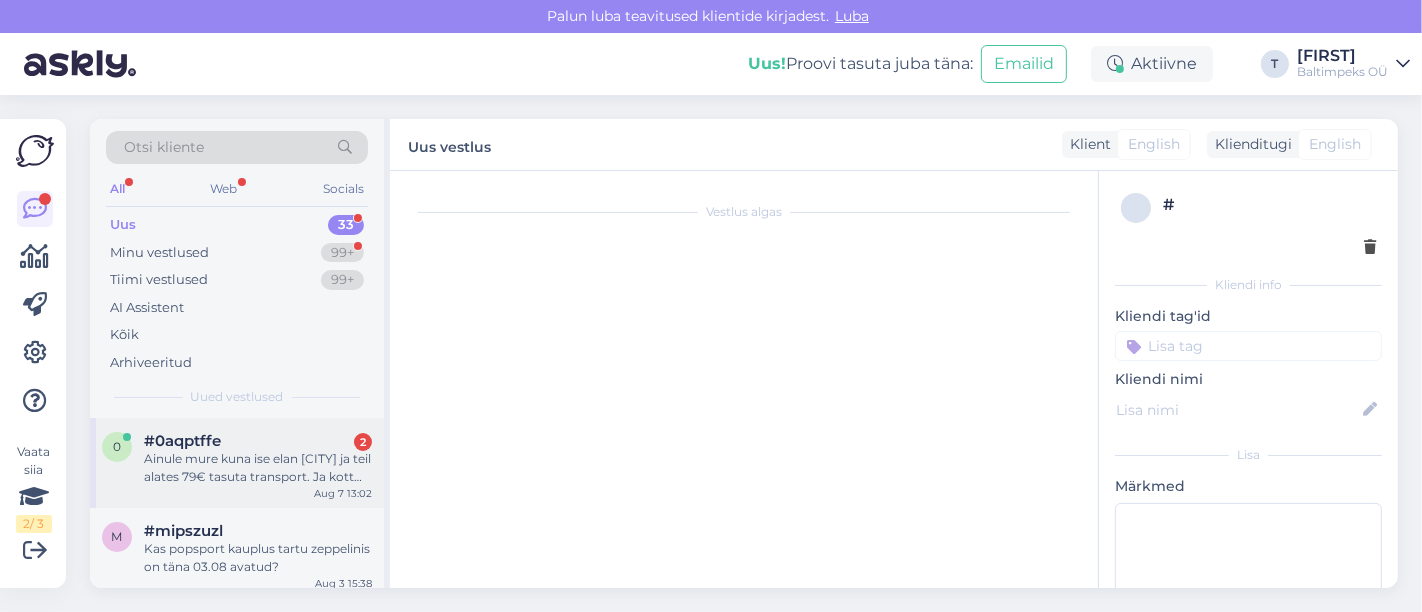 scroll, scrollTop: 88, scrollLeft: 0, axis: vertical 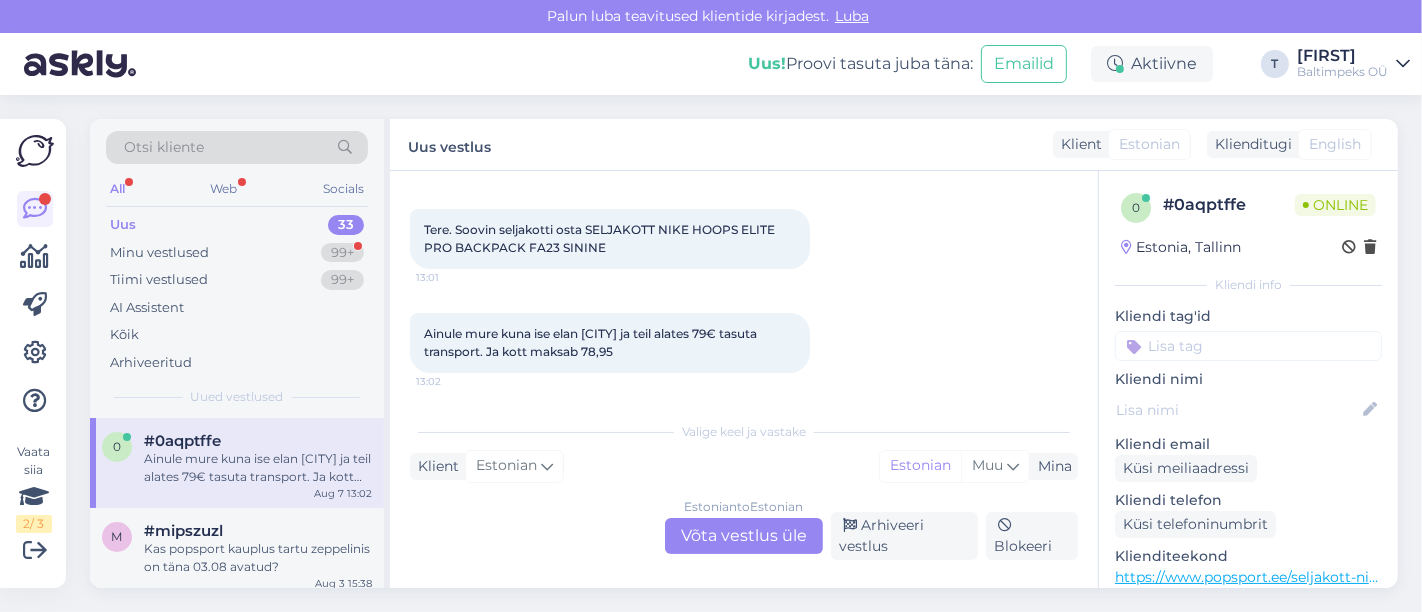 click on "Estonian  to  Estonian Võta vestlus üle" at bounding box center [744, 536] 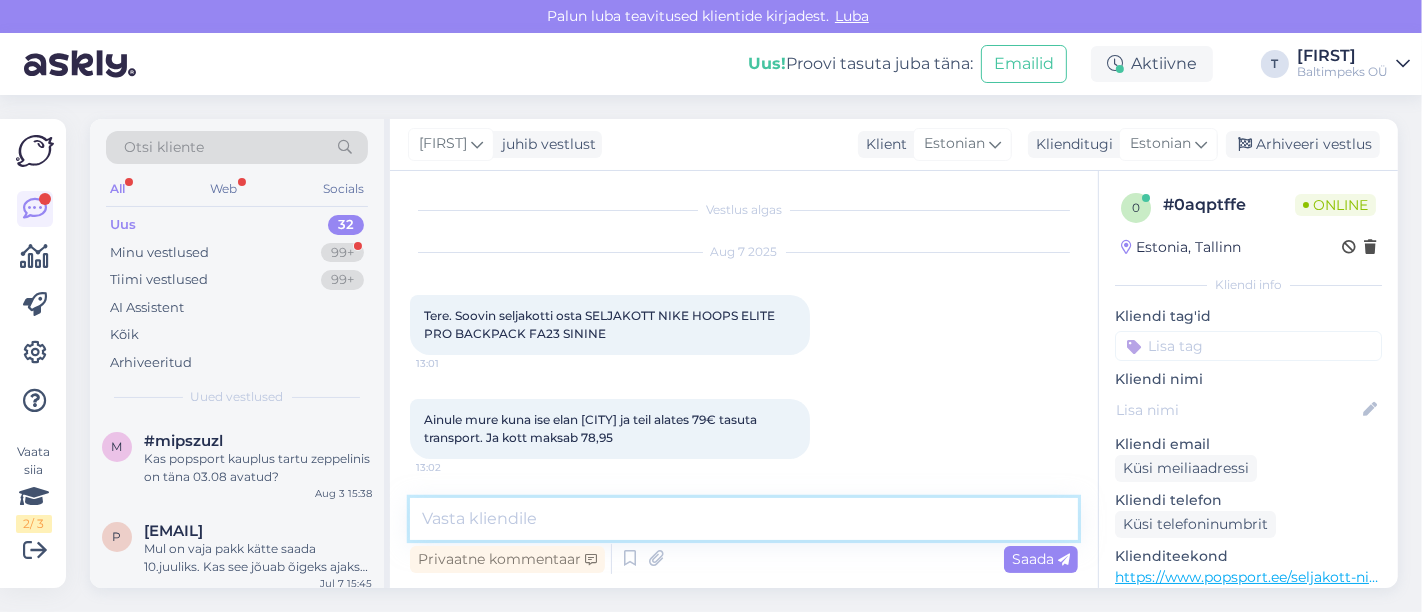 click at bounding box center [744, 519] 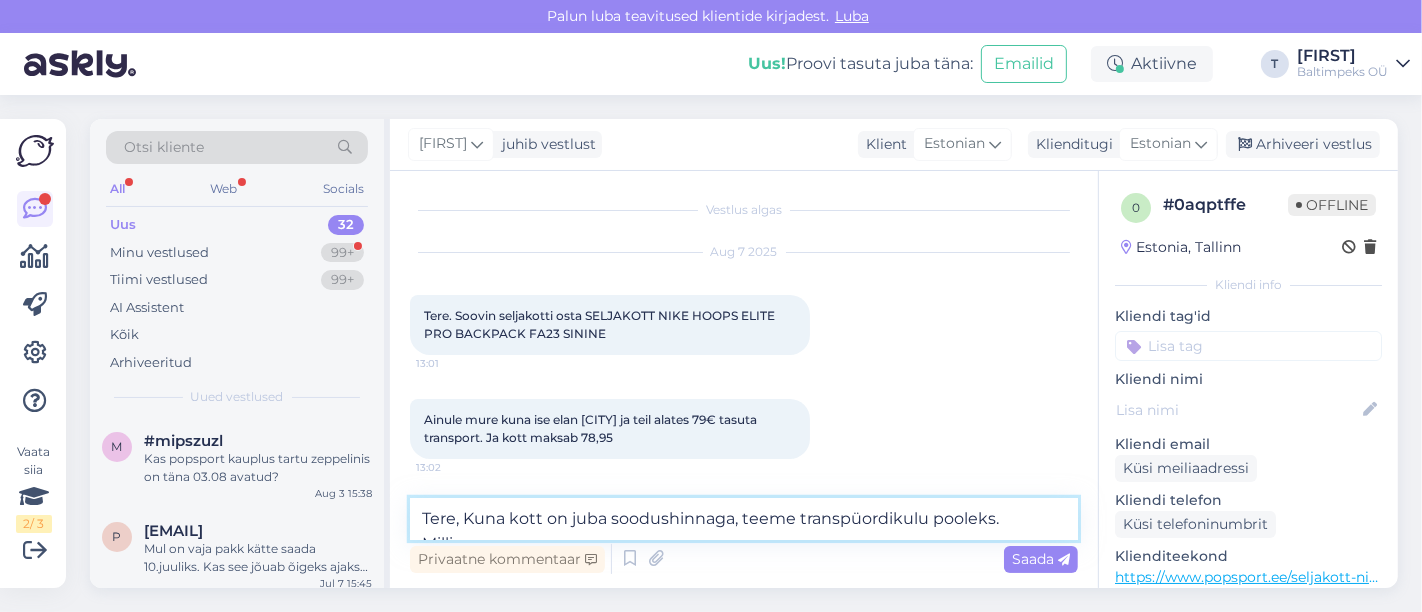 scroll, scrollTop: 25, scrollLeft: 0, axis: vertical 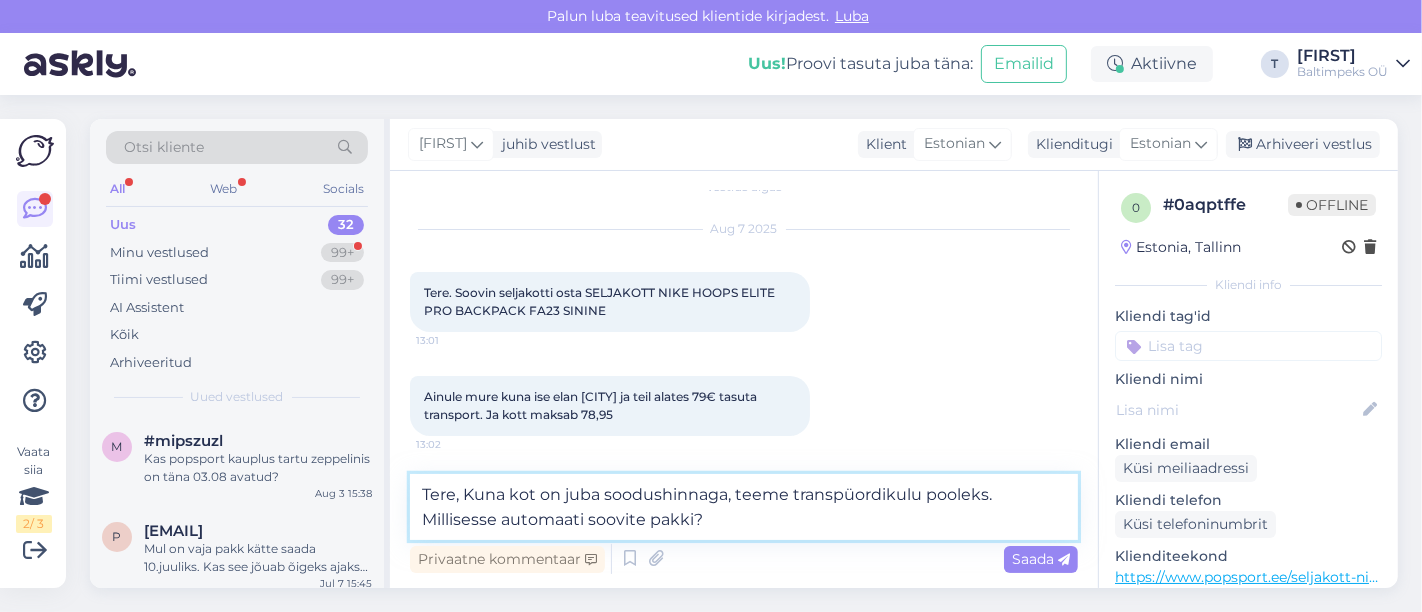 click on "Tere, Kuna kot on juba soodushinnaga, teeme transpüordikulu pooleks. Millisesse automaati soovite pakki?" at bounding box center (744, 507) 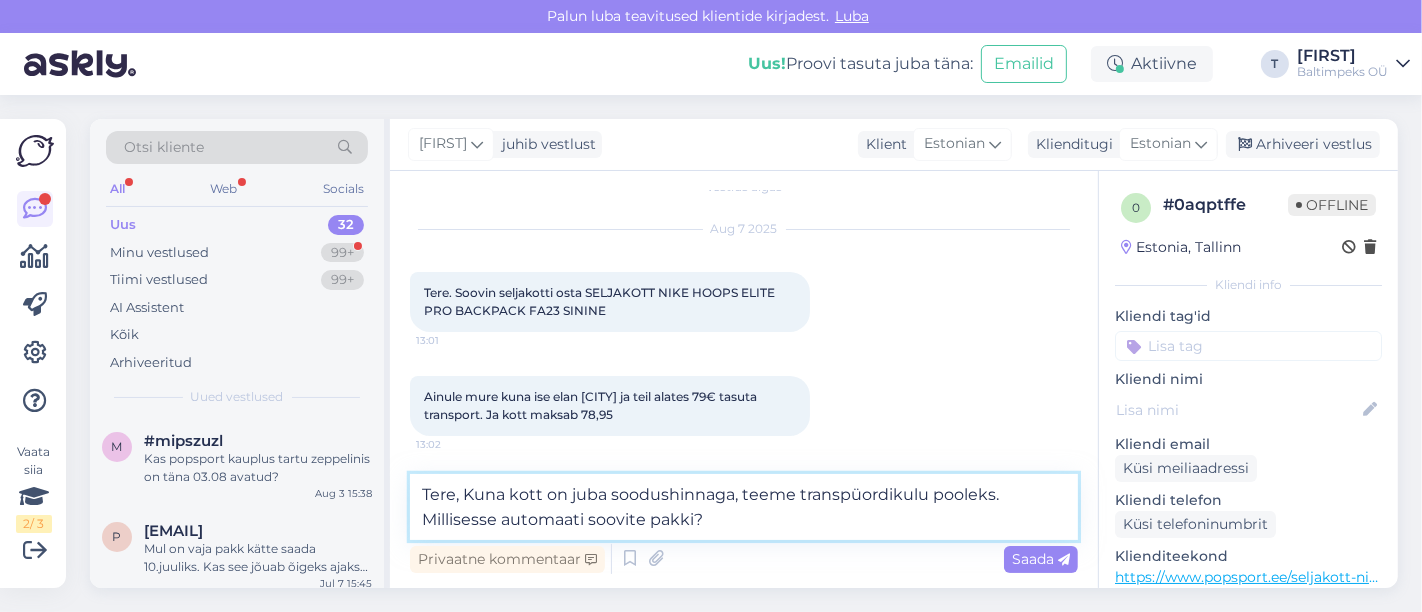 click on "Tere, Kuna kott on juba soodushinnaga, teeme transpüordikulu pooleks. Millisesse automaati soovite pakki?" at bounding box center [744, 507] 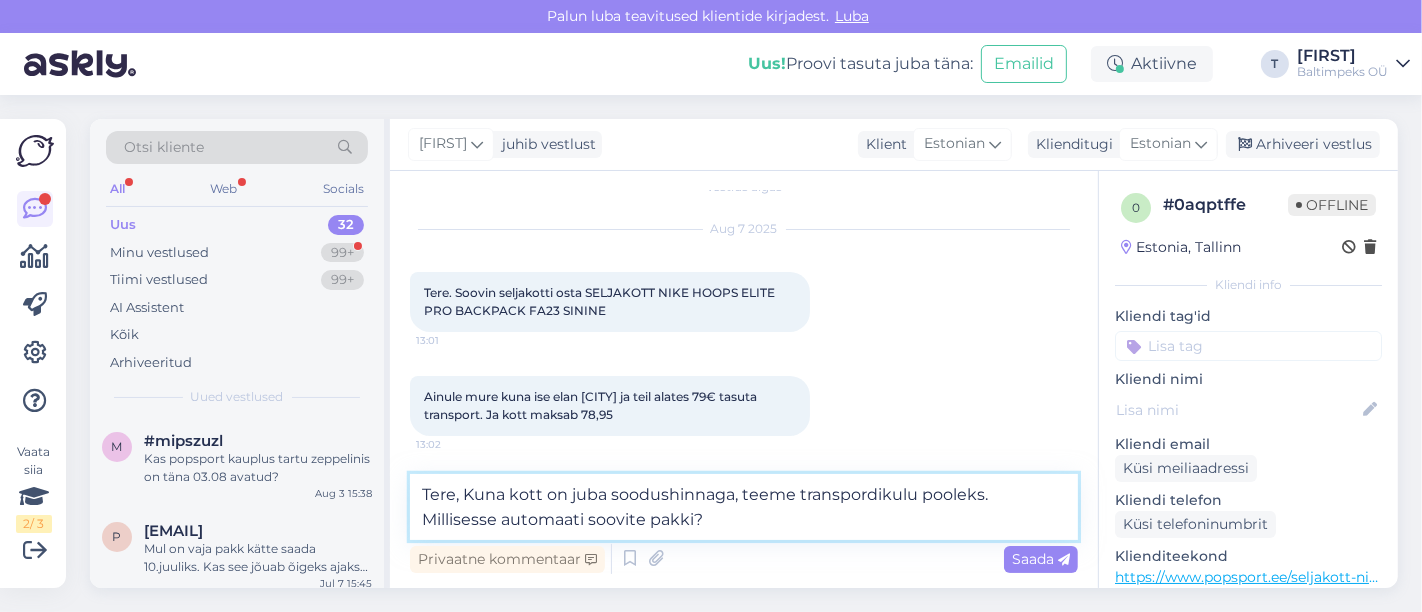 click on "Tere, Kuna kott on juba soodushinnaga, teeme transpordikulu pooleks. Millisesse automaati soovite pakki?" at bounding box center [744, 507] 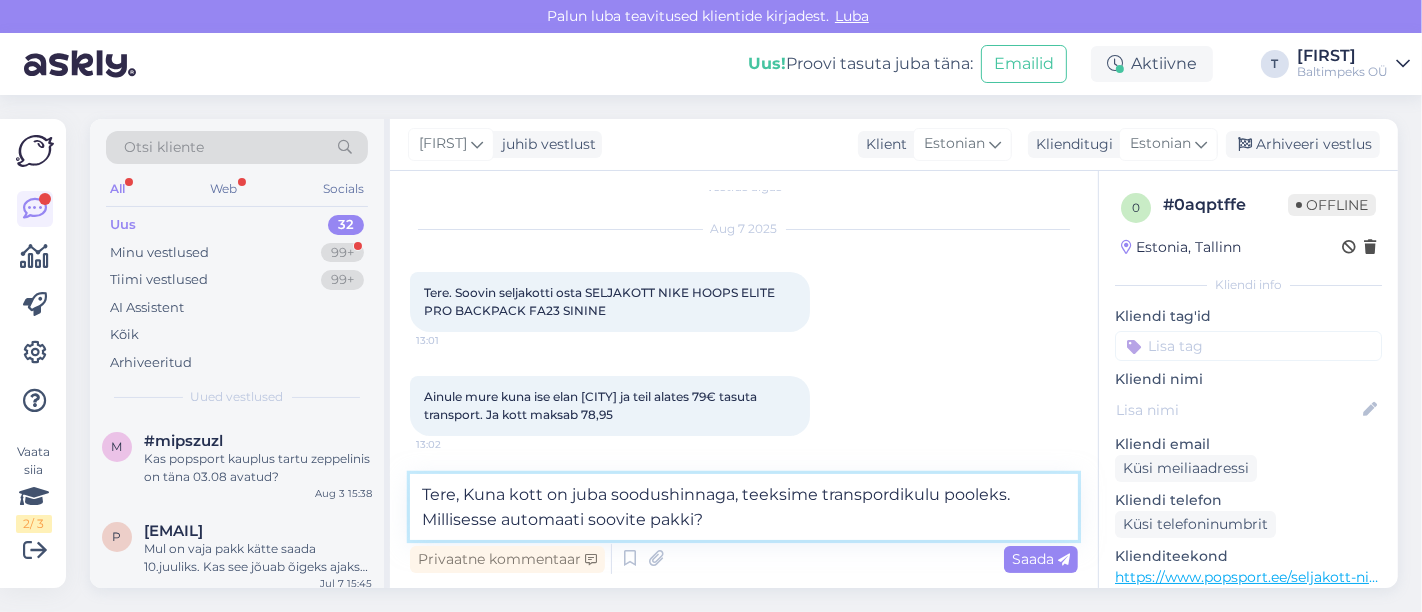 click on "Tere, Kuna kott on juba soodushinnaga, teeksime transpordikulu pooleks. Millisesse automaati soovite pakki?" at bounding box center (744, 507) 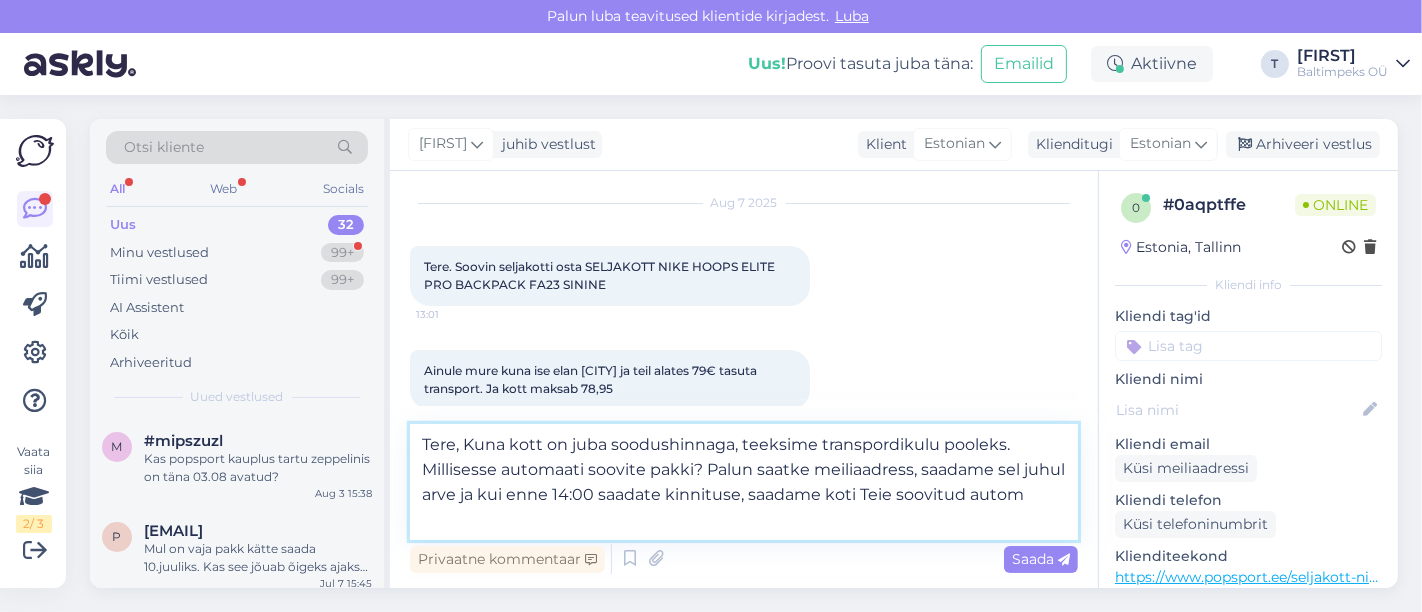 scroll, scrollTop: 76, scrollLeft: 0, axis: vertical 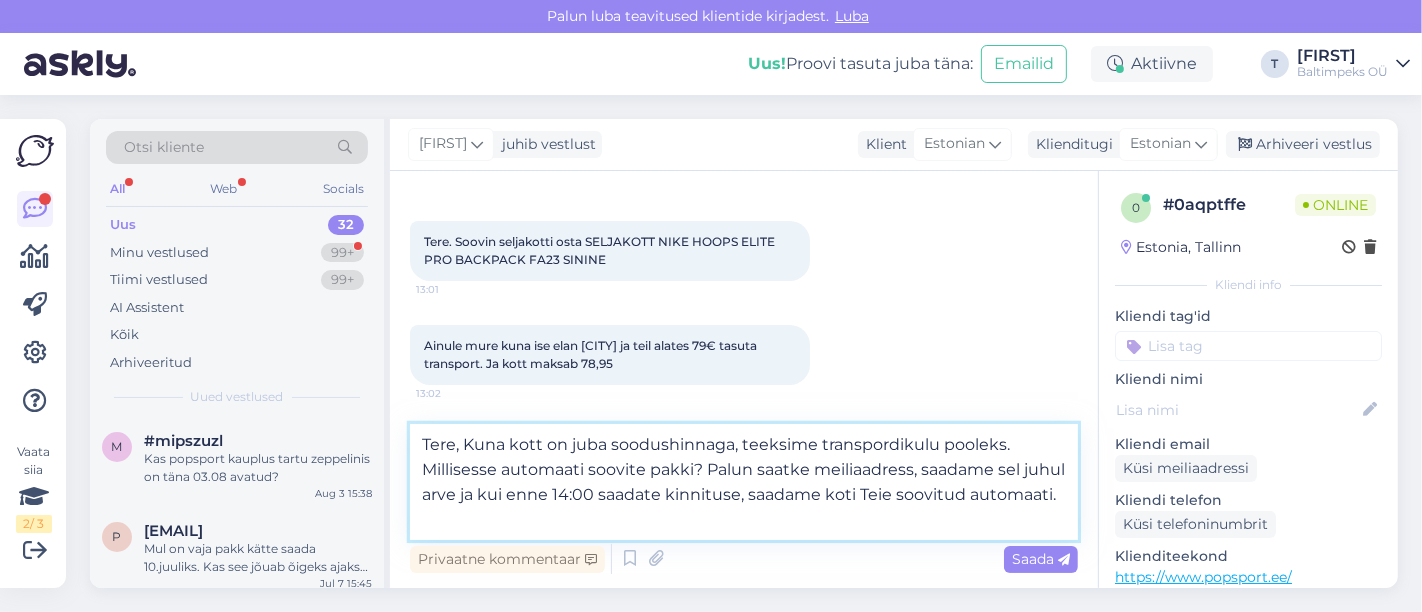 click on "Tere, Kuna kott on juba soodushinnaga, teeksime transpordikulu pooleks. Millisesse automaati soovite pakki? Palun saatke meiliaadress, saadame sel juhul arve ja kui enne 14:00 saadate kinnituse, saadame koti Teie soovitud automaati." at bounding box center [744, 482] 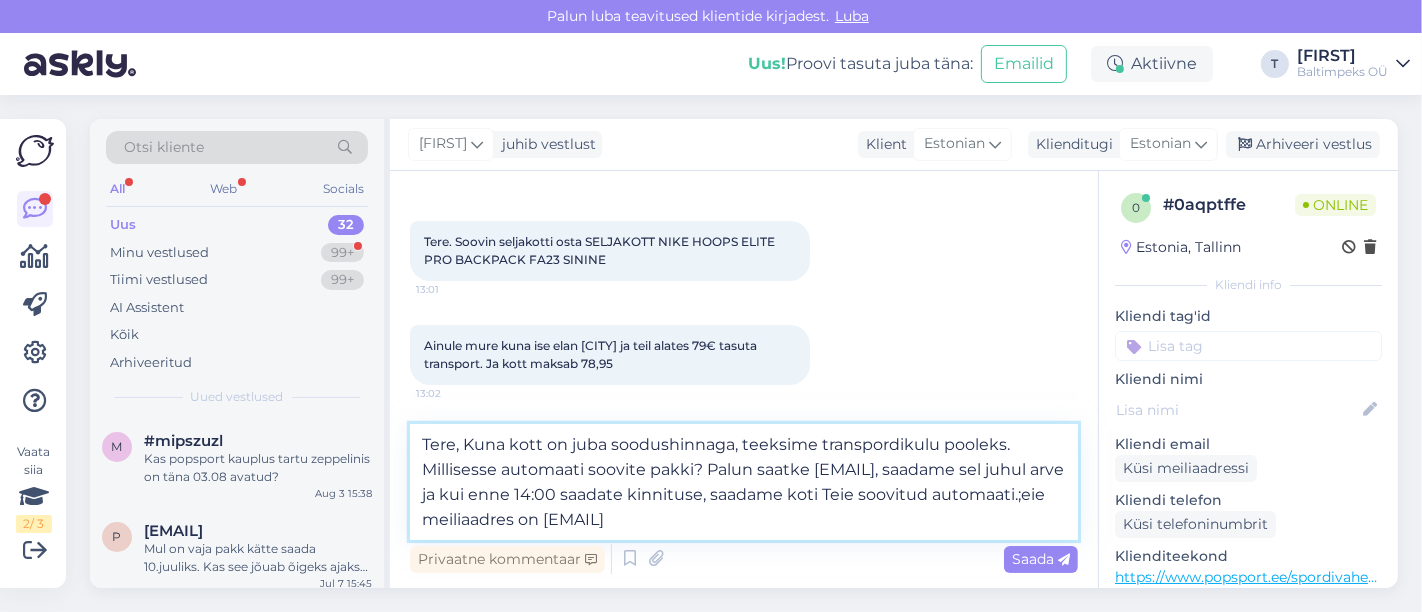 click on "Tere, Kuna kott on juba soodushinnaga, teeksime transpordikulu pooleks. Millisesse automaati soovite pakki? Palun saatke [EMAIL], saadame sel juhul arve ja kui enne 14:00 saadate kinnituse, saadame koti Teie soovitud automaati.;eie meiliaadres on [EMAIL]" at bounding box center [744, 482] 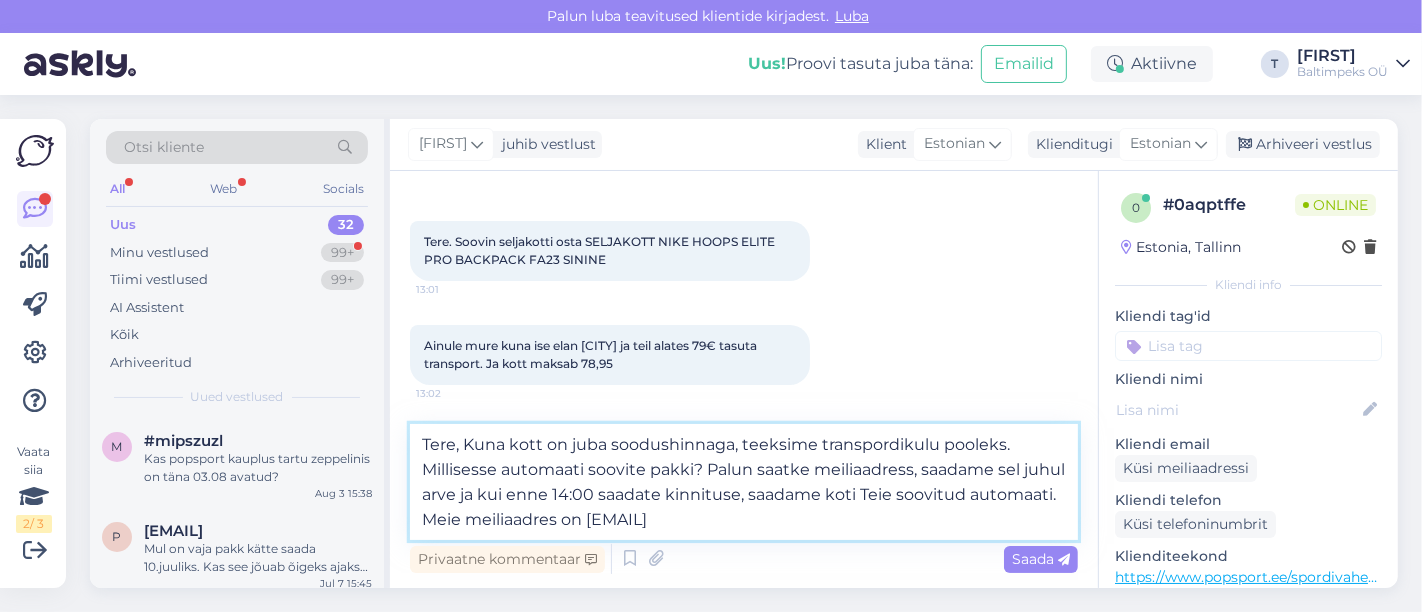 click on "Tere, Kuna kott on juba soodushinnaga, teeksime transpordikulu pooleks. Millisesse automaati soovite pakki? Palun saatke meiliaadress, saadame sel juhul arve ja kui enne 14:00 saadate kinnituse, saadame koti Teie soovitud automaati. Meie meiliaadres on [EMAIL]" at bounding box center [744, 482] 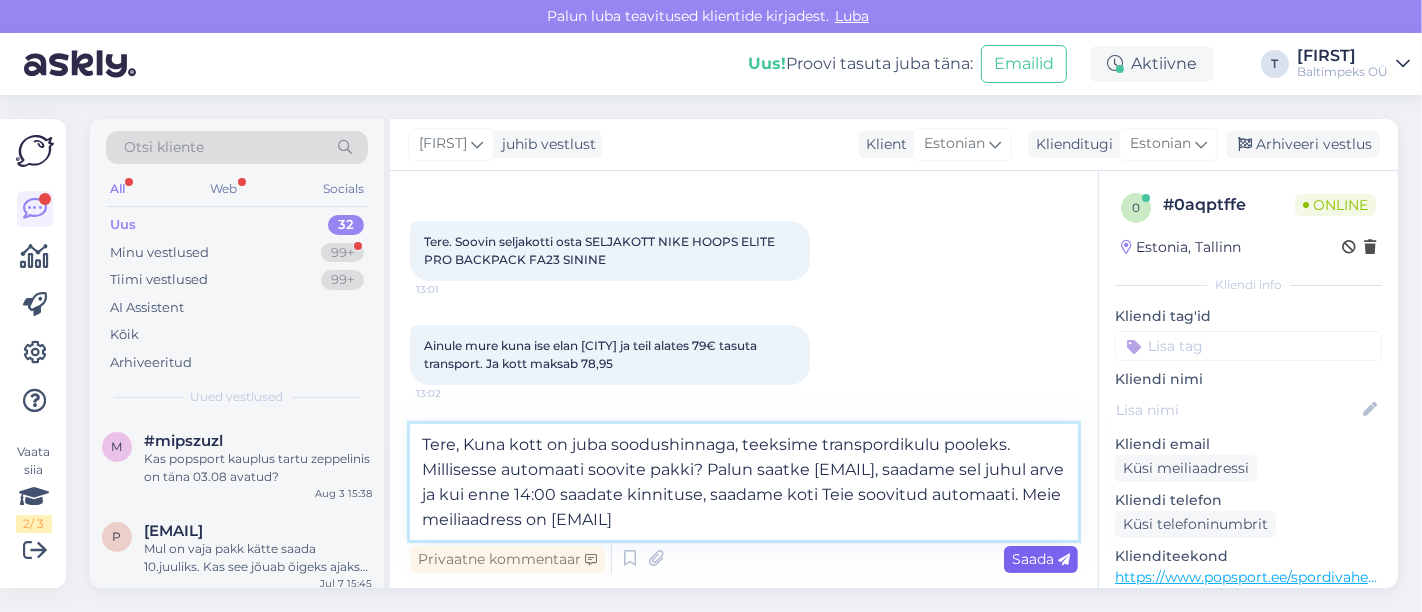 type on "Tere, Kuna kott on juba soodushinnaga, teeksime transpordikulu pooleks. Millisesse automaati soovite pakki? Palun saatke [EMAIL], saadame sel juhul arve ja kui enne 14:00 saadate kinnituse, saadame koti Teie soovitud automaati. Meie meiliaadress on [EMAIL]" 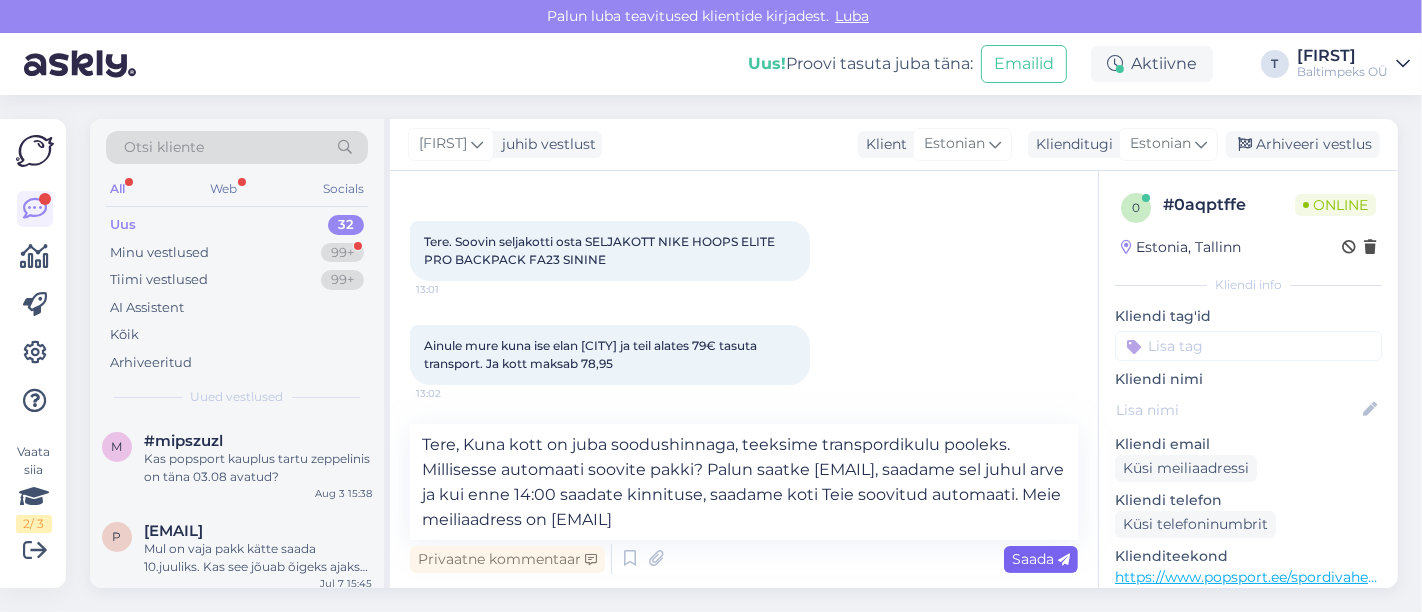 click on "Saada" at bounding box center (1041, 559) 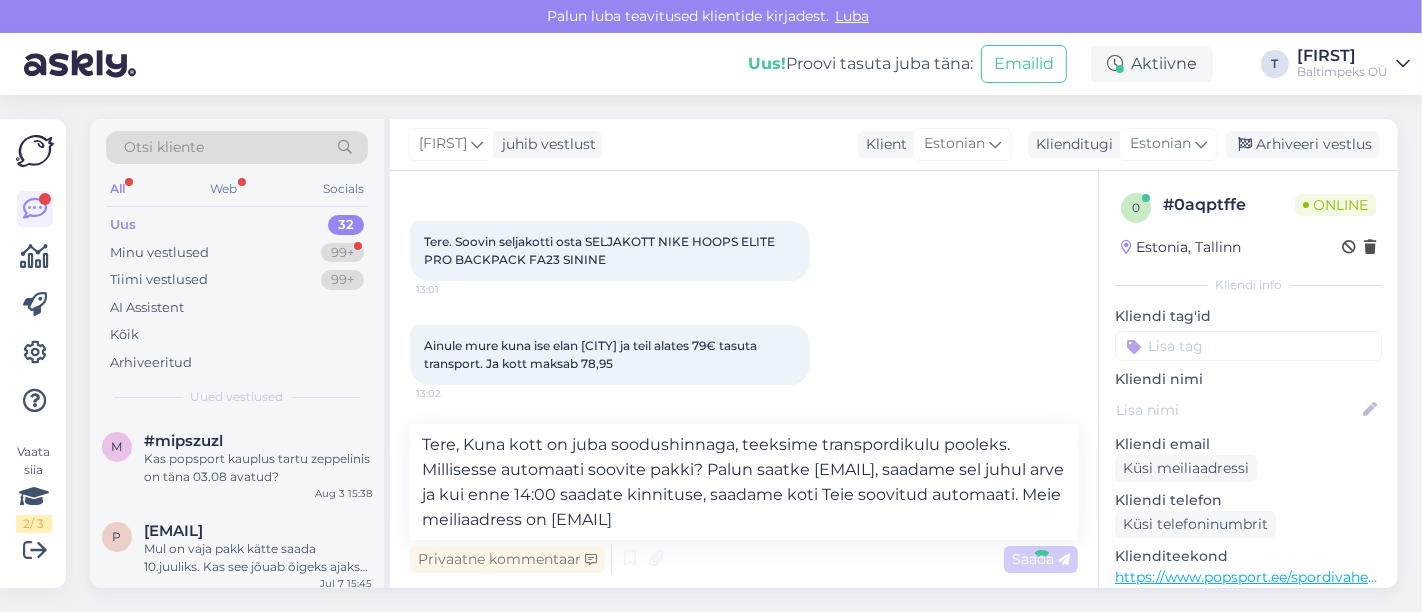 type 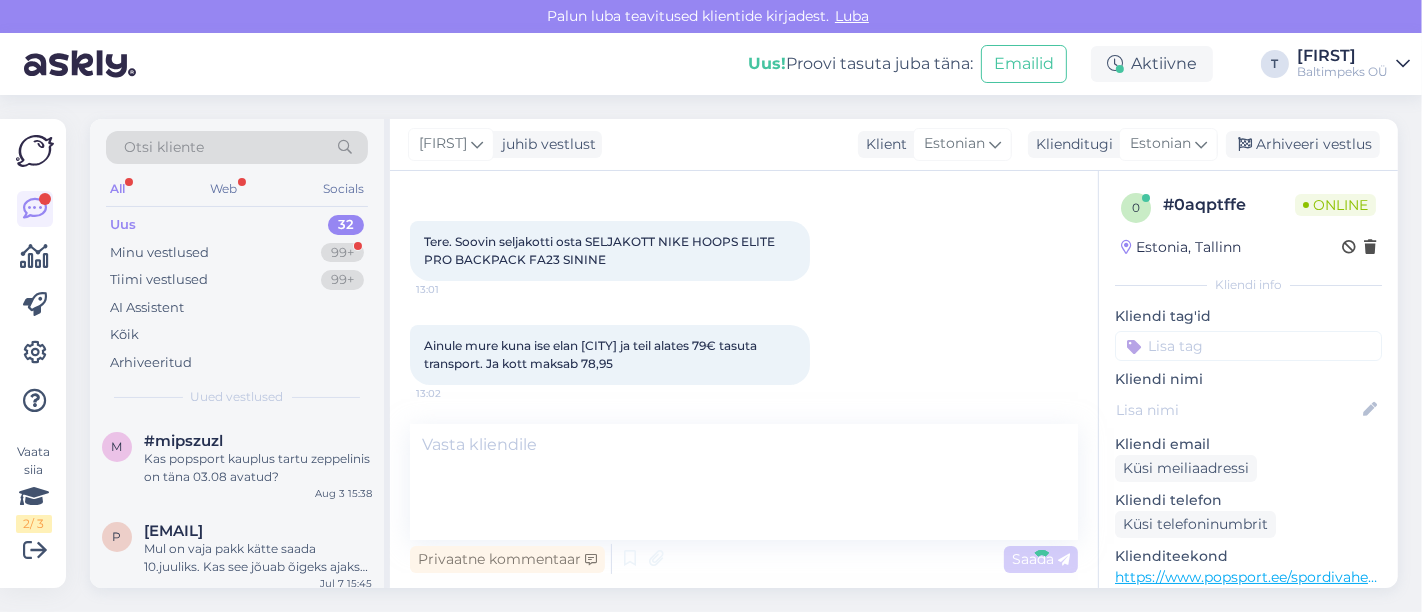 scroll, scrollTop: 160, scrollLeft: 0, axis: vertical 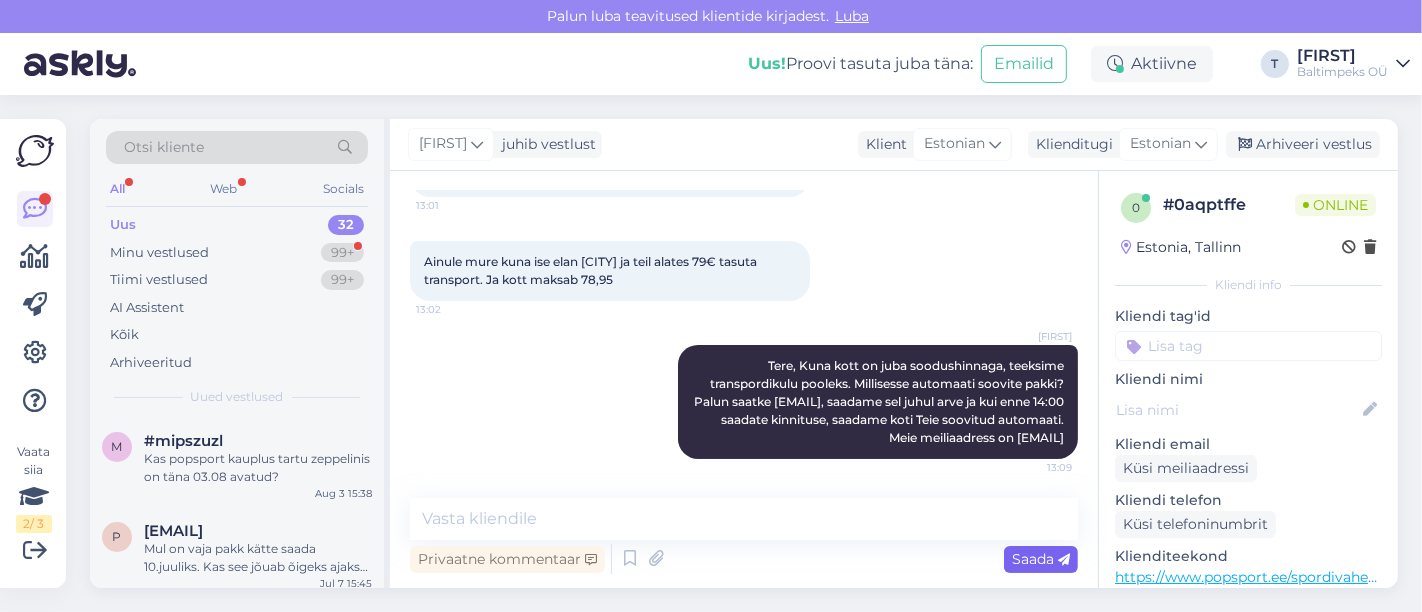 click on "Saada" at bounding box center [1041, 559] 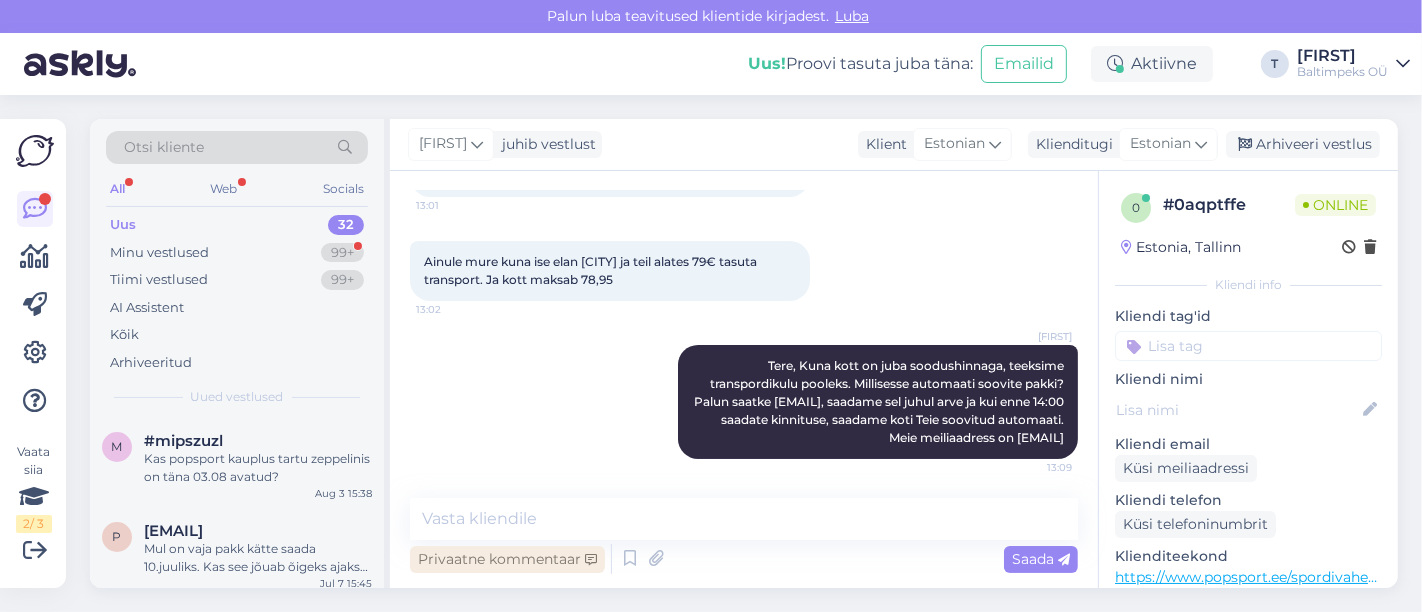 click on "Privaatne kommentaar" at bounding box center [507, 559] 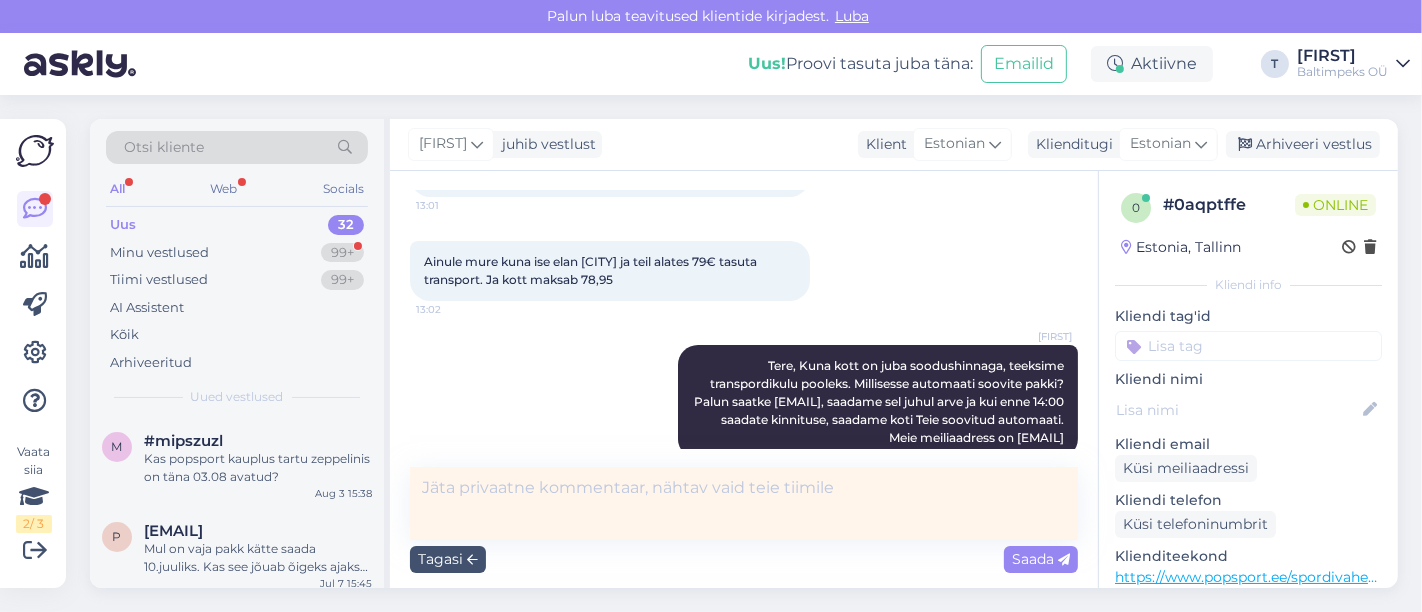 scroll, scrollTop: 190, scrollLeft: 0, axis: vertical 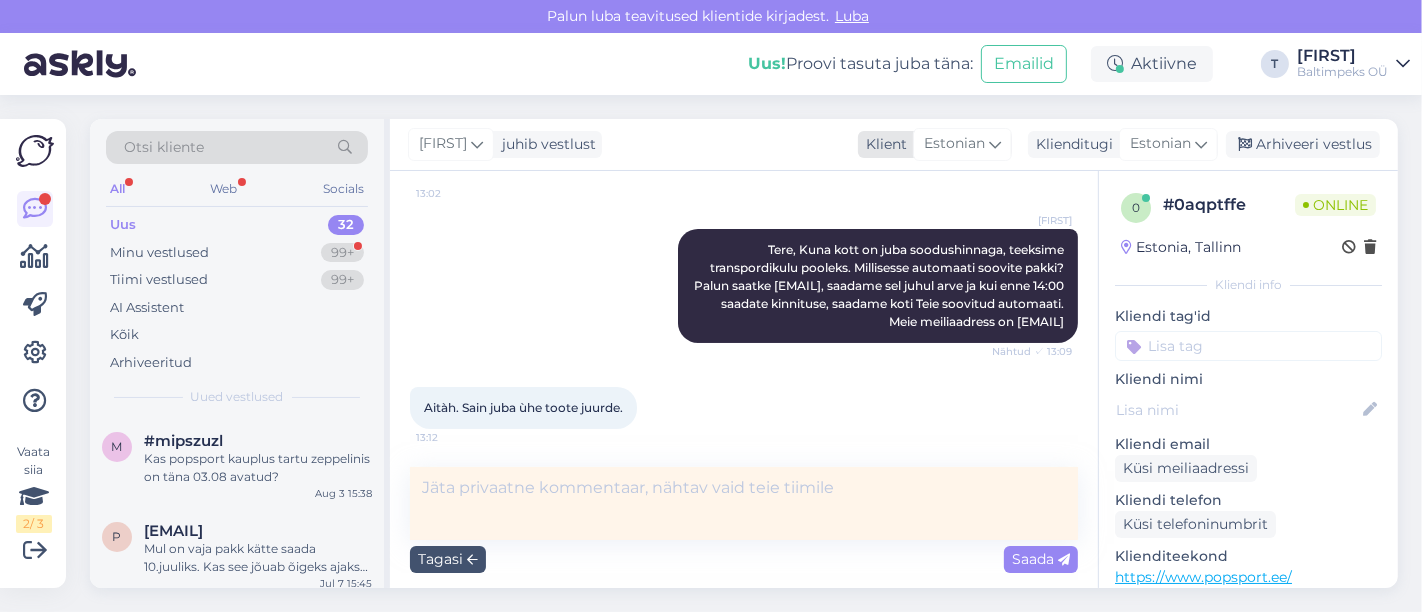 click on "[PERSON] juhib vestlust Klient Estonian Klienditugi Estonian Arhiveeri vestlus" at bounding box center [894, 145] 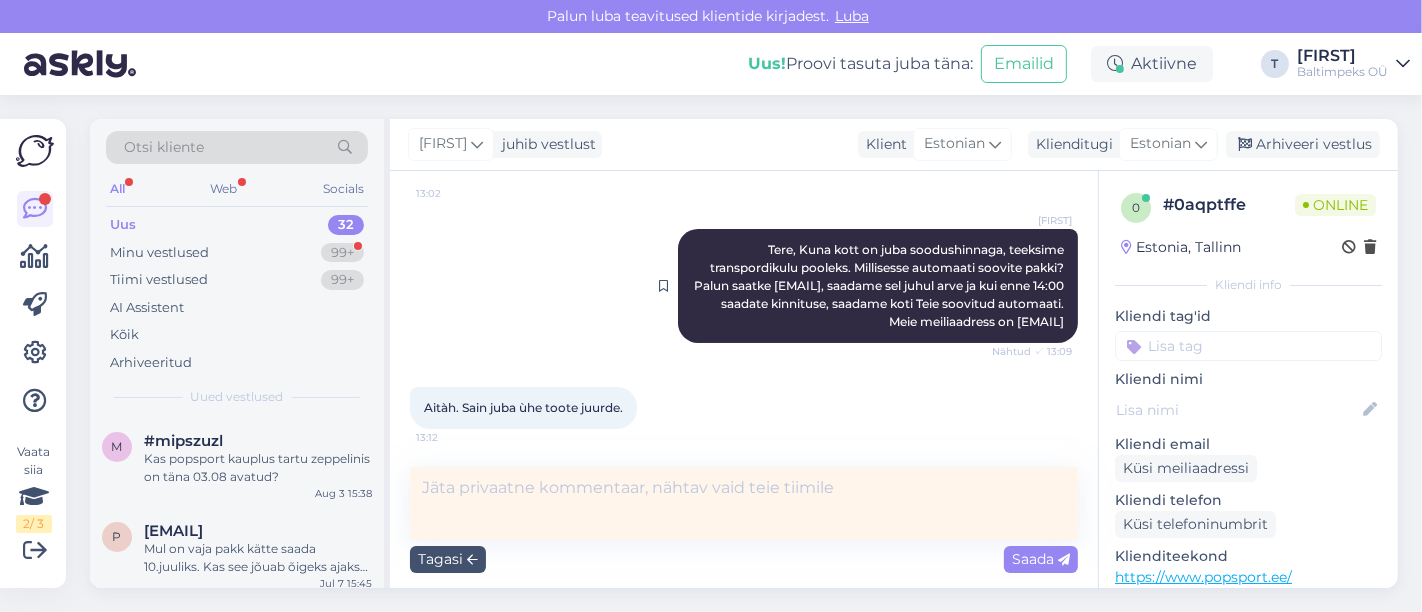 click on "[PERSON] Tere, Kuna kott on juba soodushinnaga, teeksime transpordikulu pooleks. Millisesse automaati soovite pakki? Palun saatke meiliaadress, saadame sel juhul arve ja kui enne 14:00 saadate kinnituse, saadame koti Teie soovitud automaati. Meie meiliaadress on [EMAIL] Nähtud ✓ 13:09" at bounding box center [744, 286] 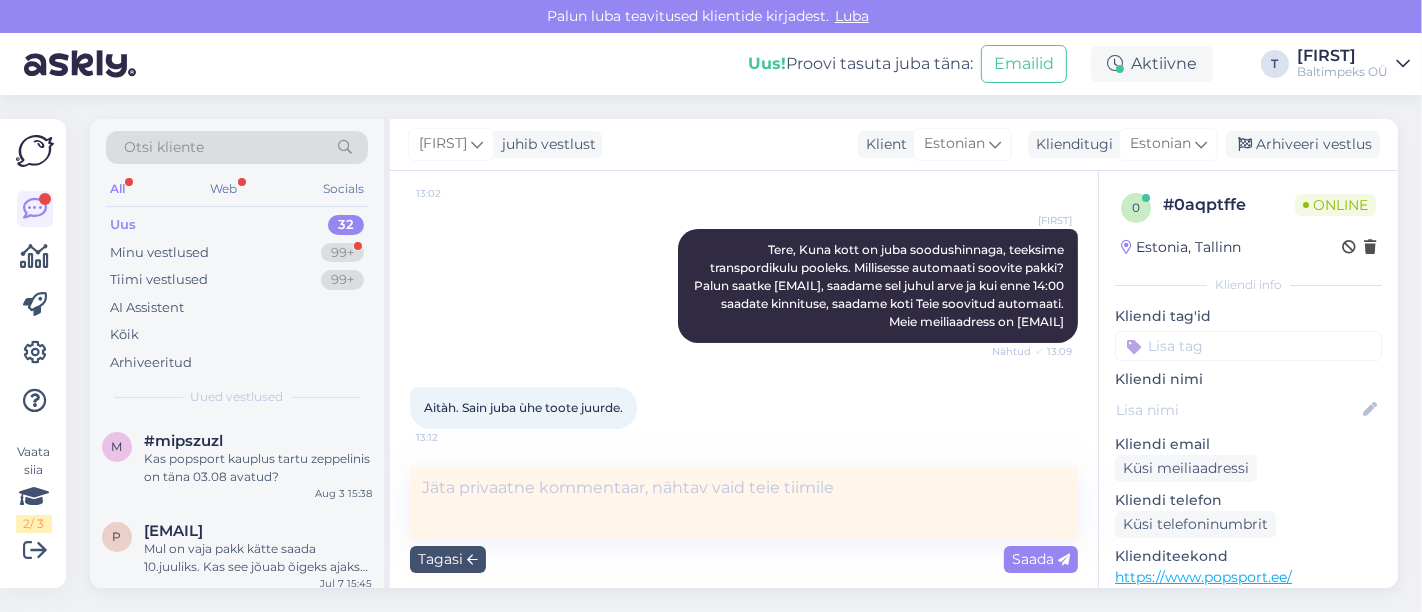 drag, startPoint x: 903, startPoint y: 363, endPoint x: 833, endPoint y: 427, distance: 94.847244 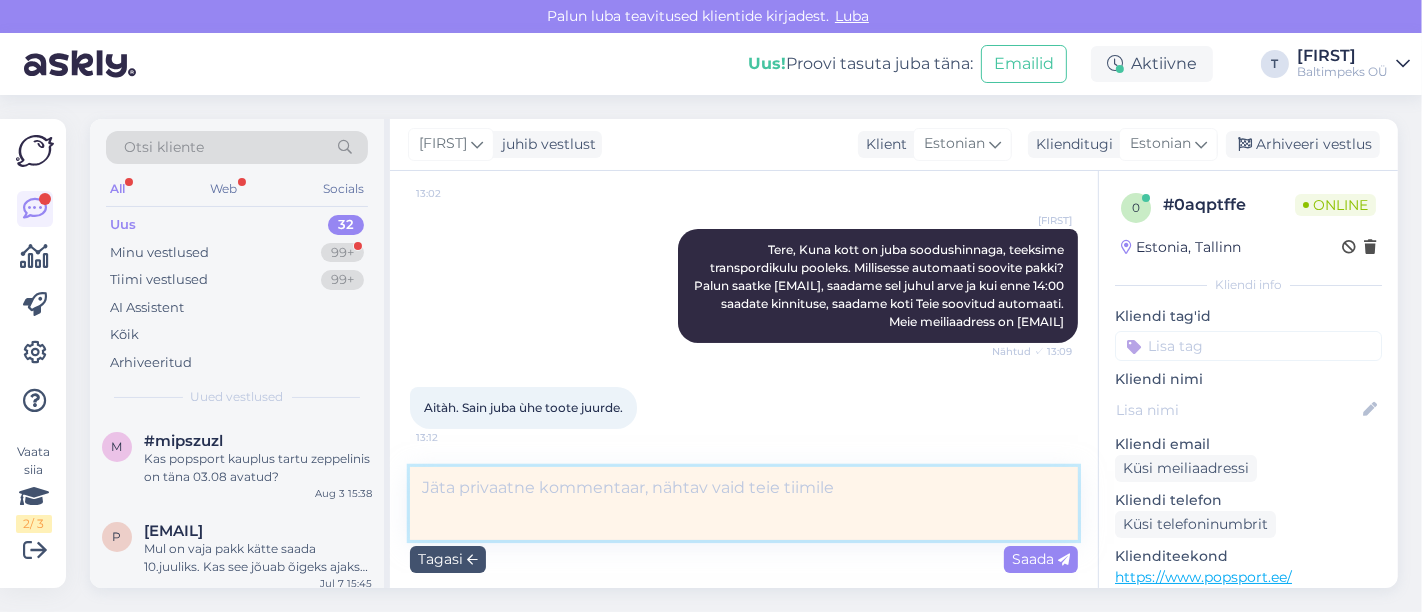 click at bounding box center [744, 503] 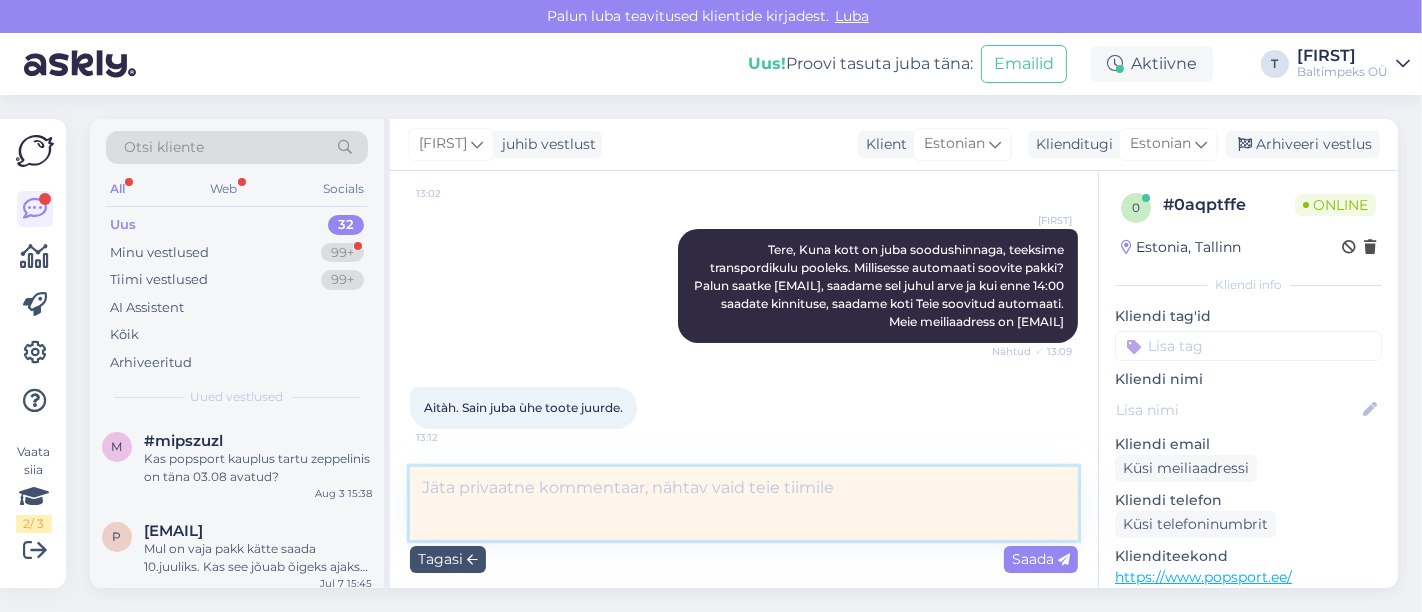 click at bounding box center [744, 503] 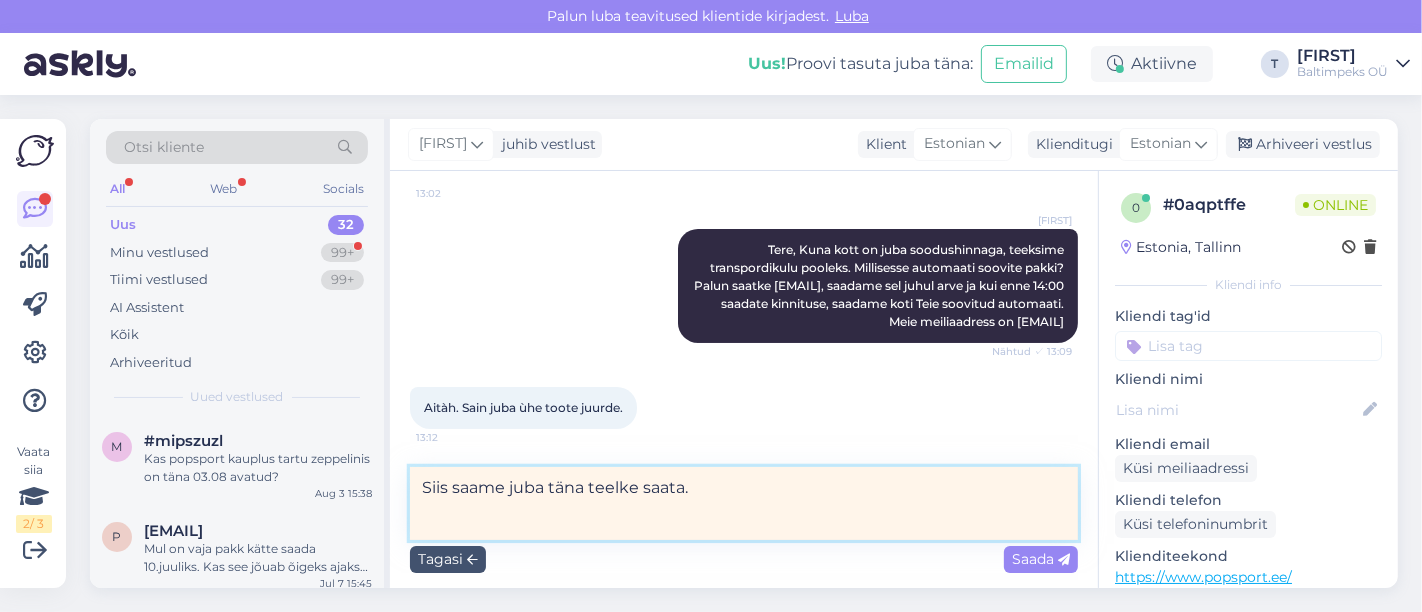 scroll, scrollTop: 380, scrollLeft: 0, axis: vertical 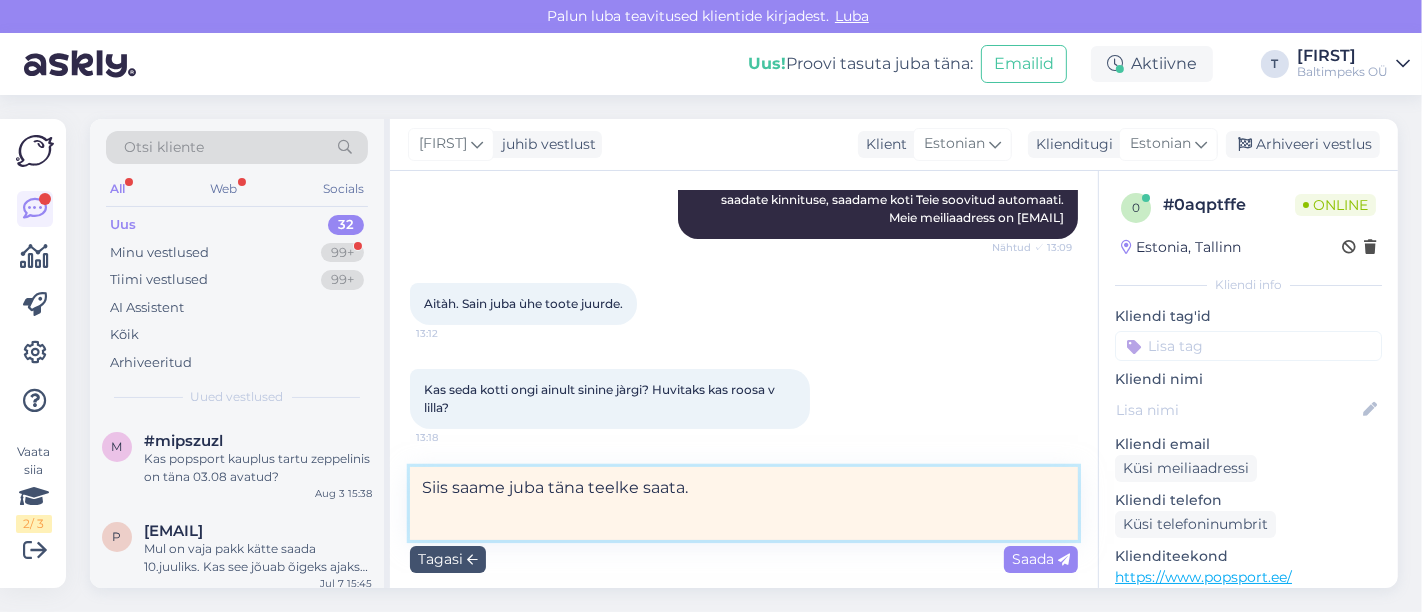 click on "Siis saame juba täna teelke saata." at bounding box center (744, 503) 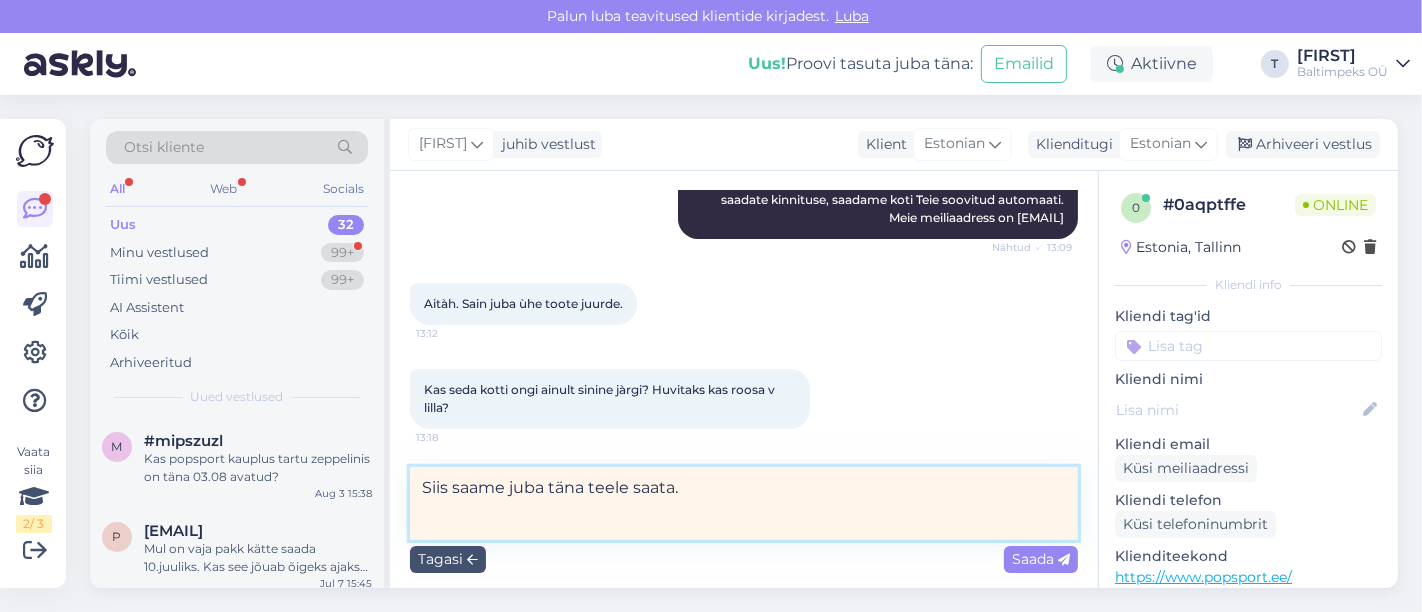 click on "Siis saame juba täna teele saata." at bounding box center (744, 503) 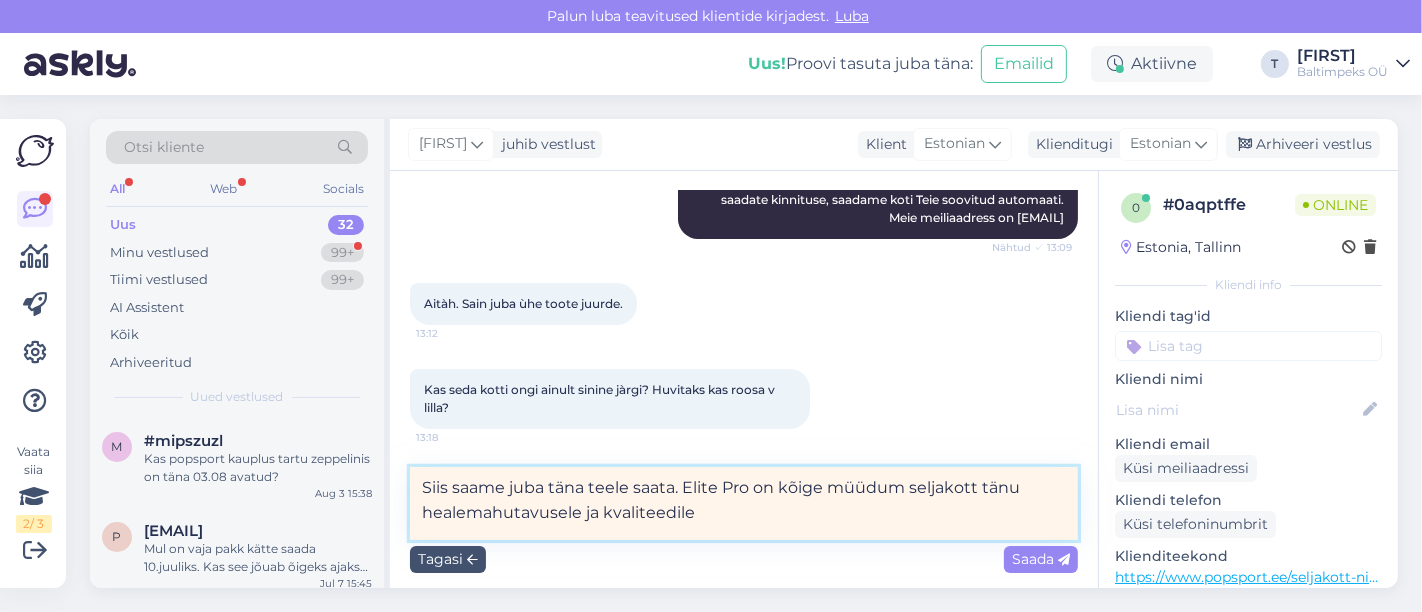 click on "Siis saame juba täna teele saata. Elite Pro on kõige müüdum seljakott tänu healemahutavusele ja kvaliteedile" at bounding box center [744, 503] 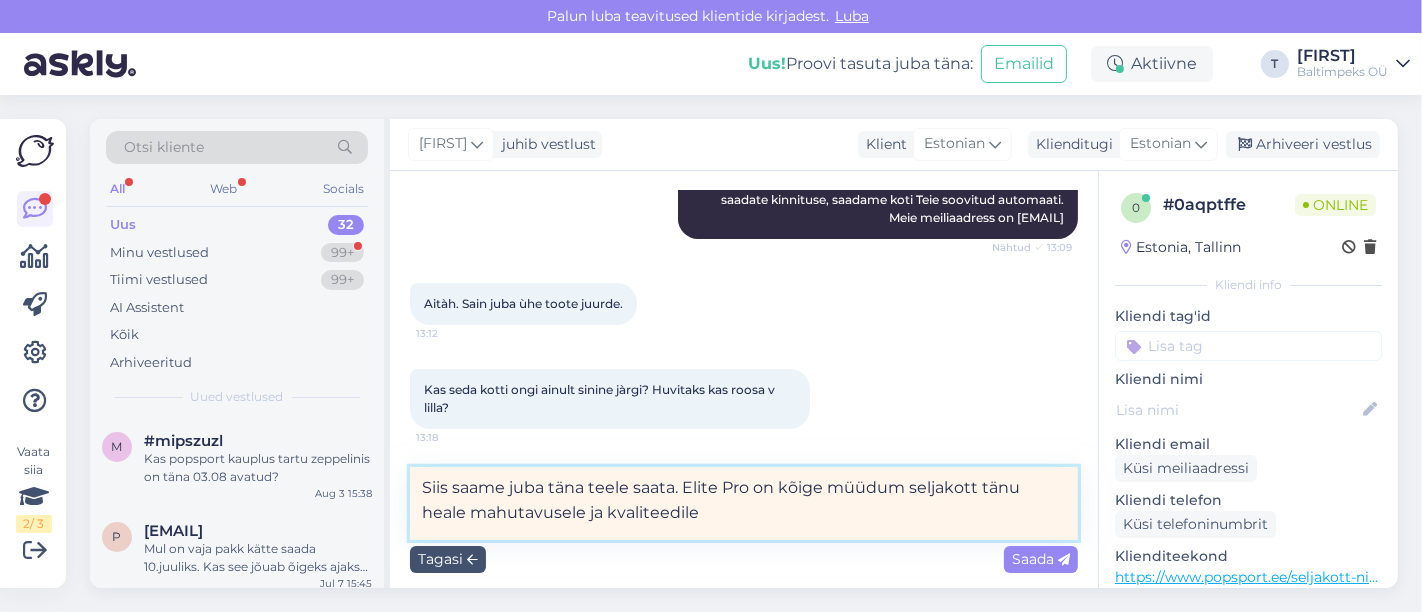 click on "Siis saame juba täna teele saata. Elite Pro on kõige müüdum seljakott tänu heale mahutavusele ja kvaliteedile" at bounding box center (744, 503) 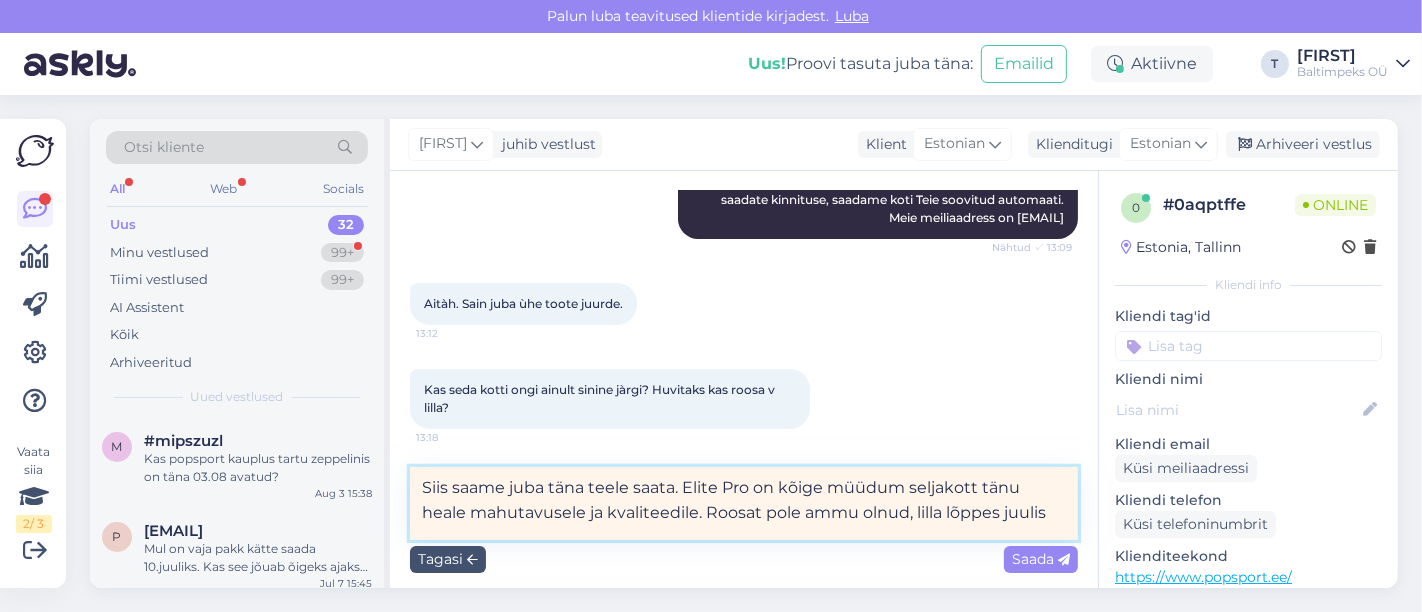 type on "Siis saame juba täna teele saata. Elite Pro on kõige müüdum seljakott tänu heale mahutavusele ja kvaliteedile. Roosat pole ammu olnud, lilla lõppes juulis" 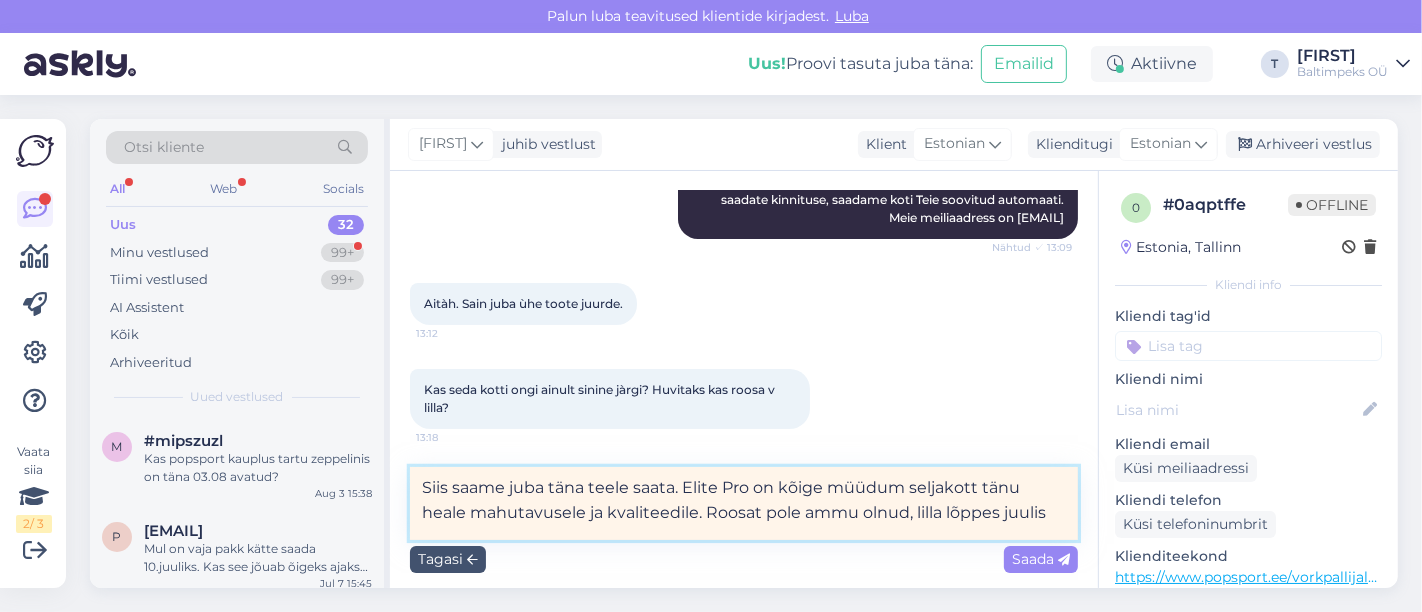scroll, scrollTop: 570, scrollLeft: 0, axis: vertical 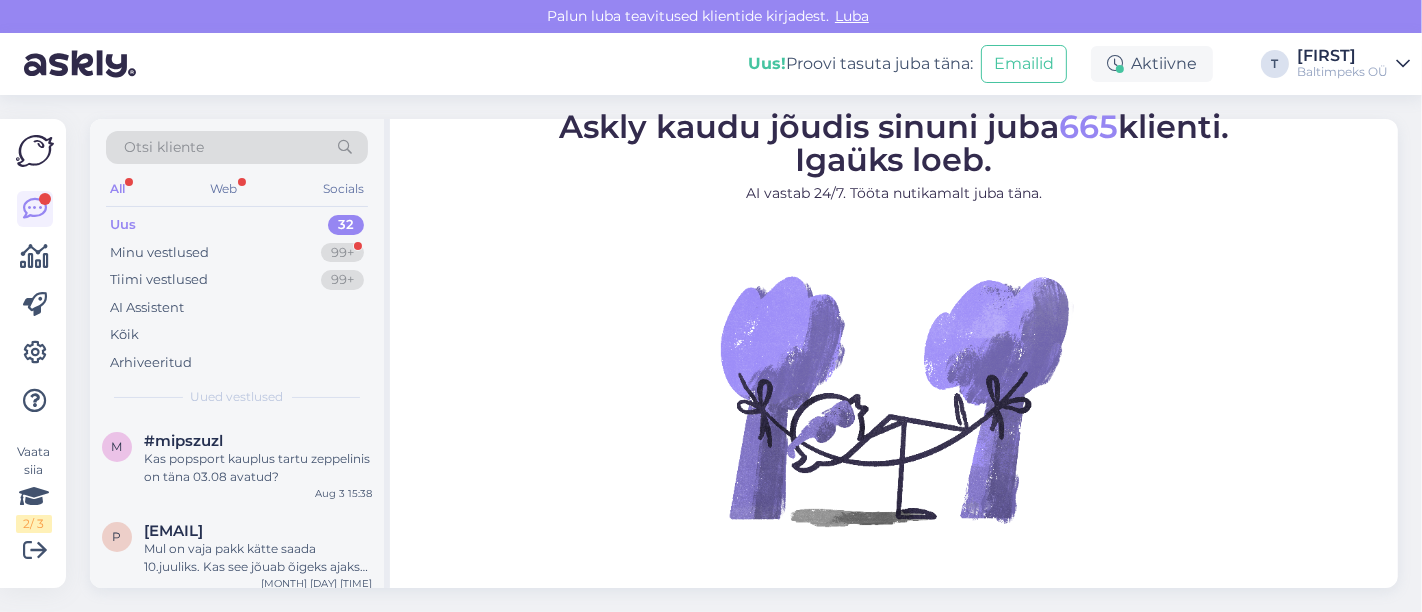 click on "Otsi kliente All Web Socials Uus 32 Minu vestlused 99+ Tiimi vestlused 99+ AI Assistent Kõik Arhiveeritud Uued vestlused m #mipszuzl Kas popsport kauplus tartu zeppelinis on täna 03.08 avatud? [MONTH] [DAY] [TIME]  p [EMAIL] Mul on vaja pakk kätte saada 10.juuliks. Kas see jõuab õigeks ajaks Viimsi  kui ma tellin täna? [MONTH] [DAY] [TIME]  k #k7hfxxk9 Kus teie poed asuvad [MONTH] [DAY] [TIME]  i #ip2uxqvw Kas teie poes ( Tartu Zeppelini Pop spordis) on koroona kiisid müügil? [MONTH] [DAY] [TIME]  k [EMAIL] Tere! Üks küsimus seoses tagastusega. Soovin e-poest tellitud kauba tagastada, kuna suurus ei sobi. Loen tagastamistingimustest (p 6.5), et SmartPosti puhul saab tagastada SMSiga saabuva tagastuskoodiga. Mulle mingit eraldi SMS-i ei ole tulnud, on vaid see esimene, millega tellimuse kätte sain. Kas oskate öelda, kas seesama uksekood kehtib ka tagastamise puhul? [MONTH] [DAY] [TIME]  p [EMAIL] JJBV6741719 Tootekood [MONTH] [DAY] [TIME]  1 #1ivn9fgv Tere mis suurus see jope on ja mõõdud [MONTH] [DAY] [TIME]  u m x r" at bounding box center (750, 353) 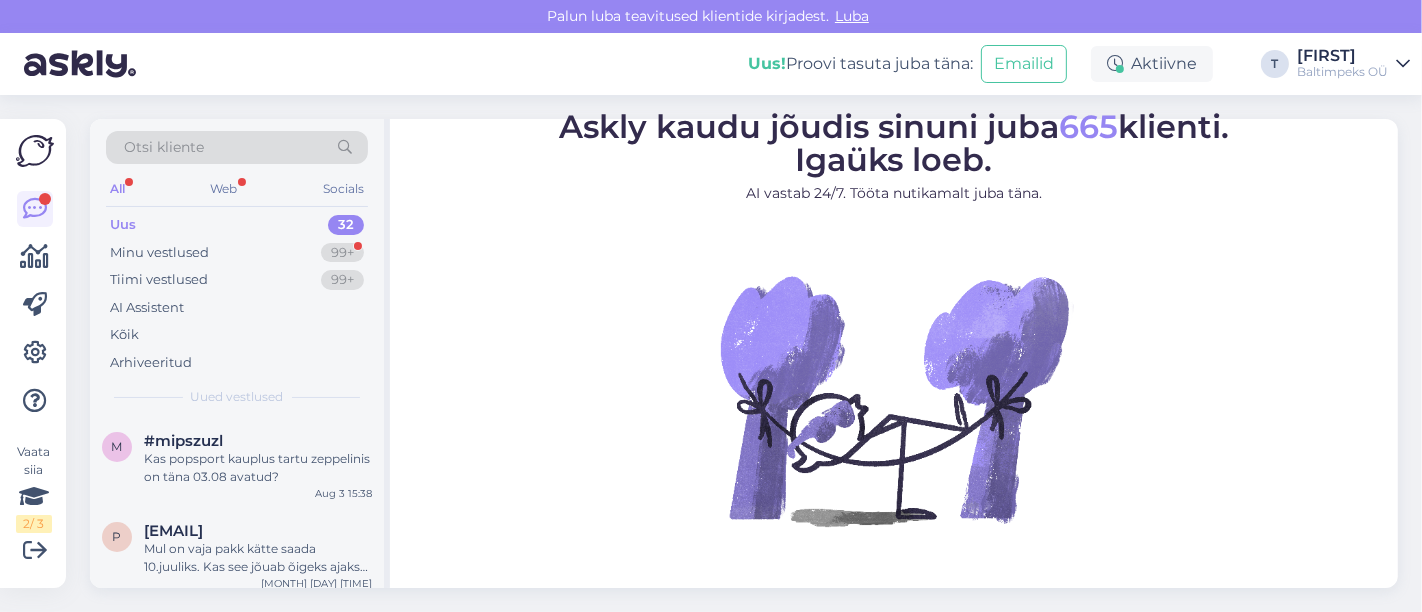 drag, startPoint x: 590, startPoint y: 501, endPoint x: 657, endPoint y: 548, distance: 81.84131 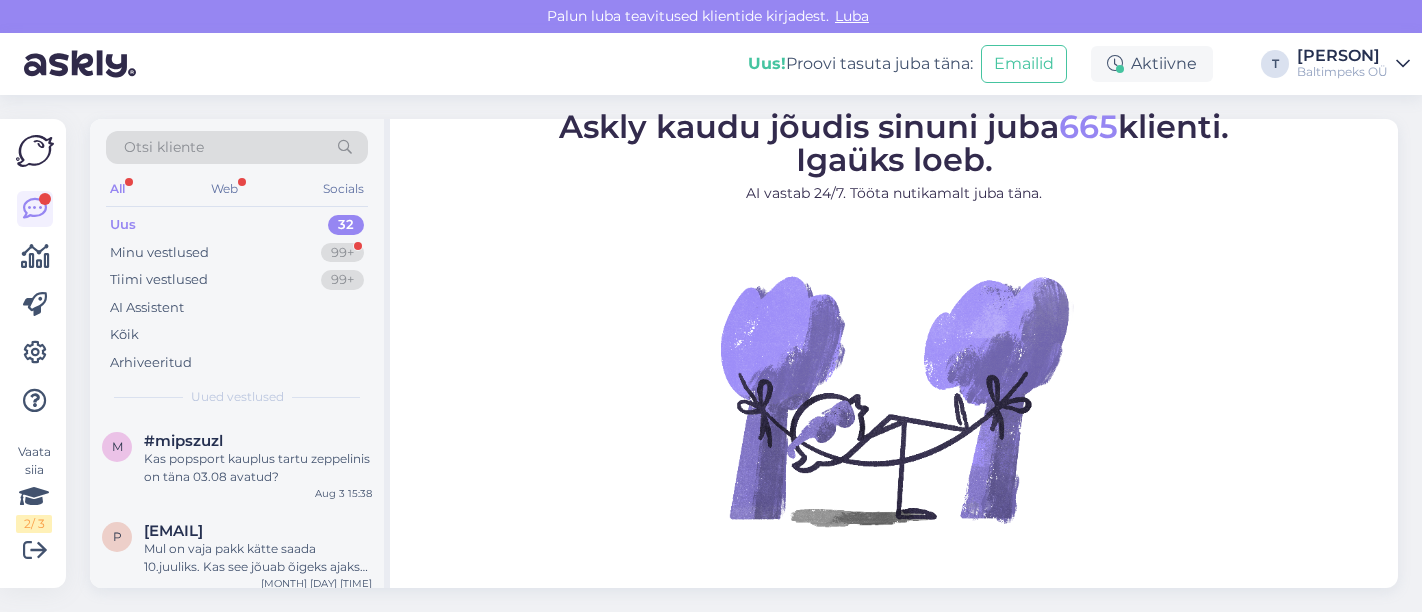 scroll, scrollTop: 0, scrollLeft: 0, axis: both 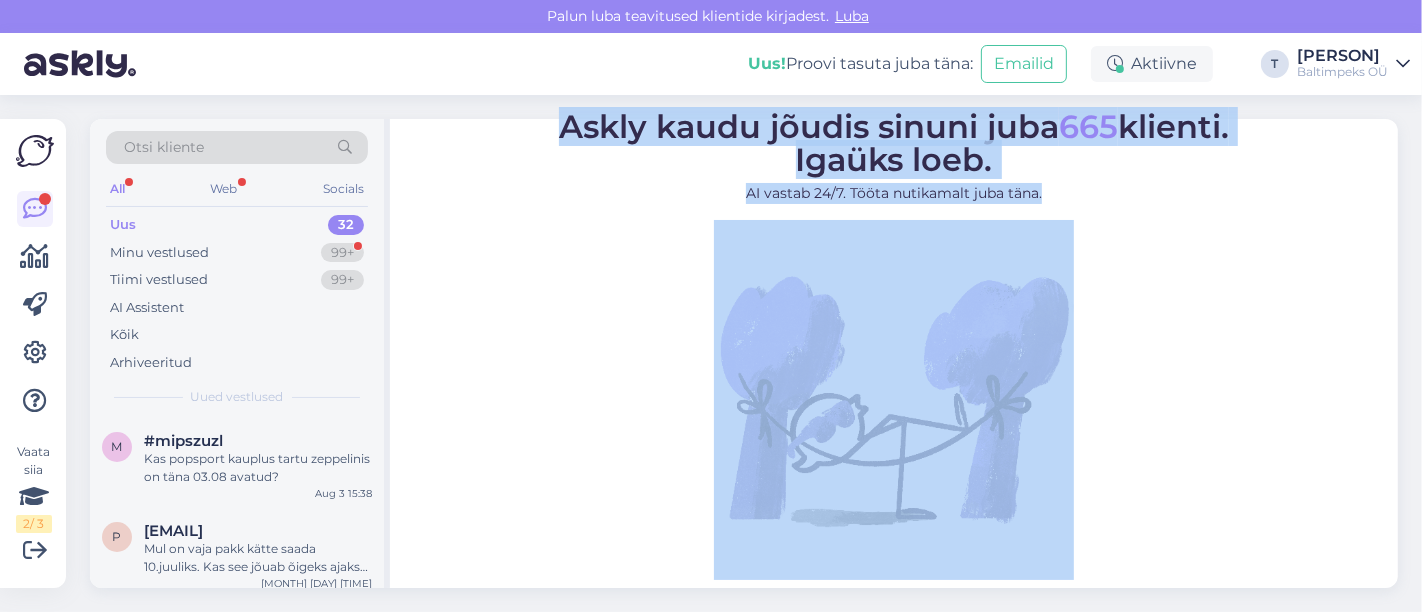 drag, startPoint x: 1271, startPoint y: 382, endPoint x: 1301, endPoint y: 494, distance: 115.948265 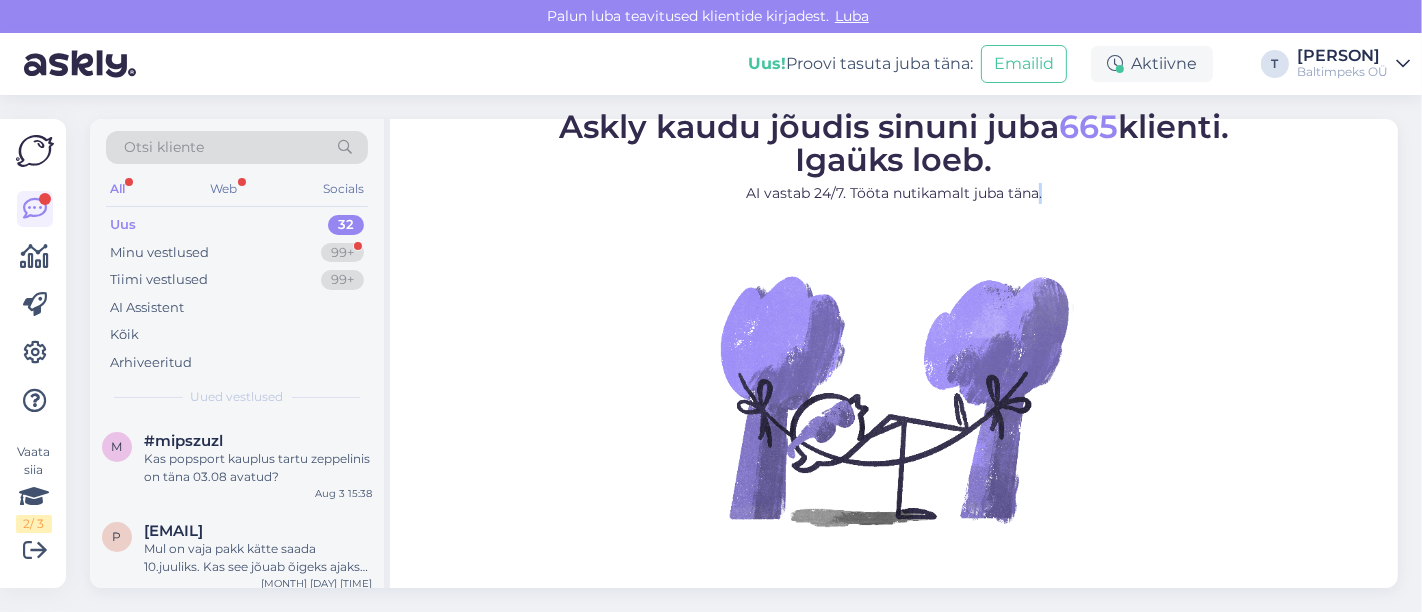click on "Otsi kliente All Web Socials Uus 32 Minu vestlused 99+ Tiimi vestlused 99+ AI Assistent Kõik Arhiveeritud Uued vestlused m #mipszuzl Kas popsport kauplus tartu zeppelinis on täna 03.08 avatud? [MONTH] [DAY] [TIME]  p [EMAIL] Mul on vaja pakk kätte saada 10.juuliks. Kas see jõuab õigeks ajaks Viimsi  kui ma tellin täna? [MONTH] [DAY] [TIME]  k #k7hfxxk9 Kus teie poed asuvad [MONTH] [DAY] [TIME]  i #ip2uxqvw Kas teie poes ( Tartu Zeppelini Pop spordis) on koroona kiisid müügil? [MONTH] [DAY] [TIME]  k [EMAIL] Tere! Üks küsimus seoses tagastusega. Soovin e-poest tellitud kauba tagastada, kuna suurus ei sobi. Loen tagastamistingimustest (p 6.5), et SmartPosti puhul saab tagastada SMSiga saabuva tagastuskoodiga. Mulle mingit eraldi SMS-i ei ole tulnud, on vaid see esimene, millega tellimuse kätte sain. Kas oskate öelda, kas seesama uksekood kehtib ka tagastamise puhul? [MONTH] [DAY] [TIME]  p [EMAIL] JJBV6741719 Tootekood [MONTH] [DAY] [TIME]  1 #1ivn9fgv Tere mis suurus see jope on ja mõõdud [MONTH] [DAY] [TIME]  u m x r" at bounding box center [750, 353] 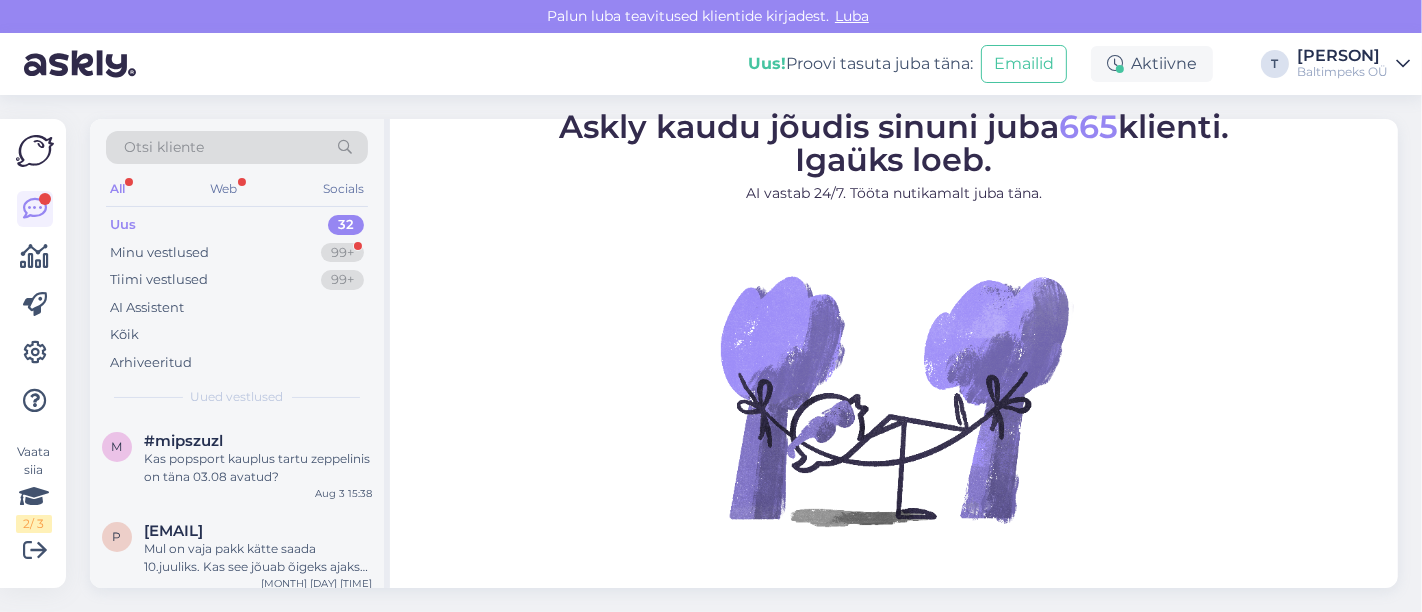 click on "Uus" at bounding box center (123, 225) 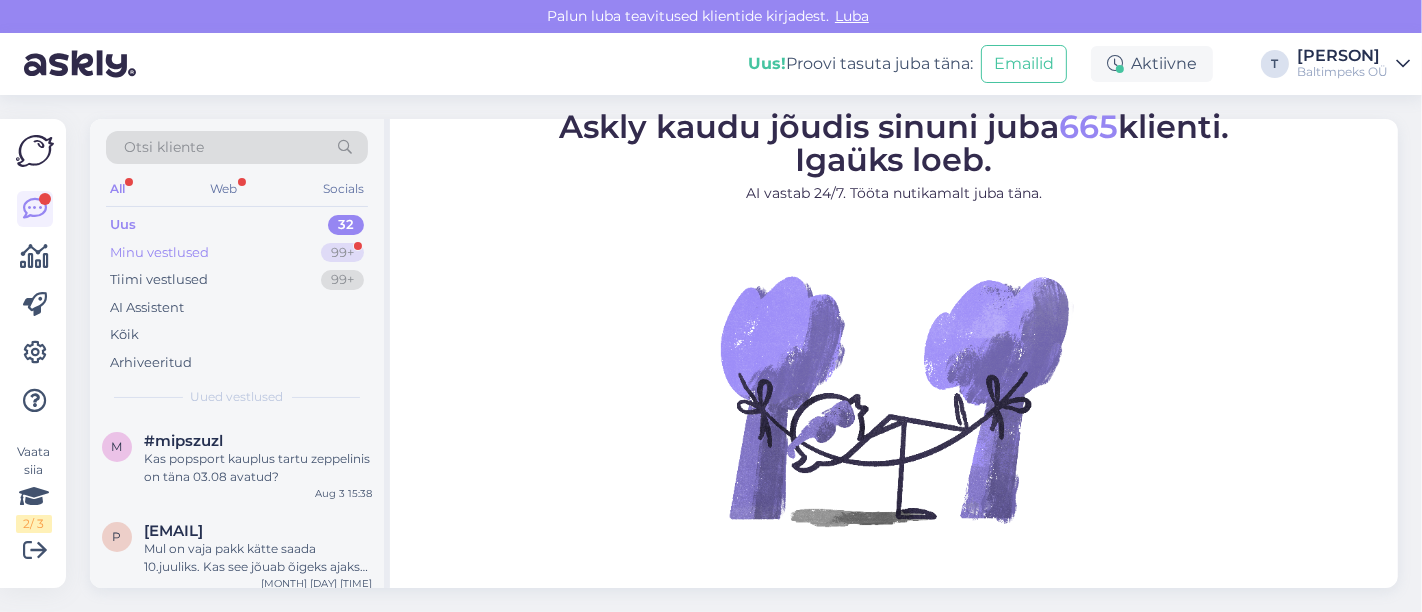 click on "Minu vestlused 99+" at bounding box center [237, 253] 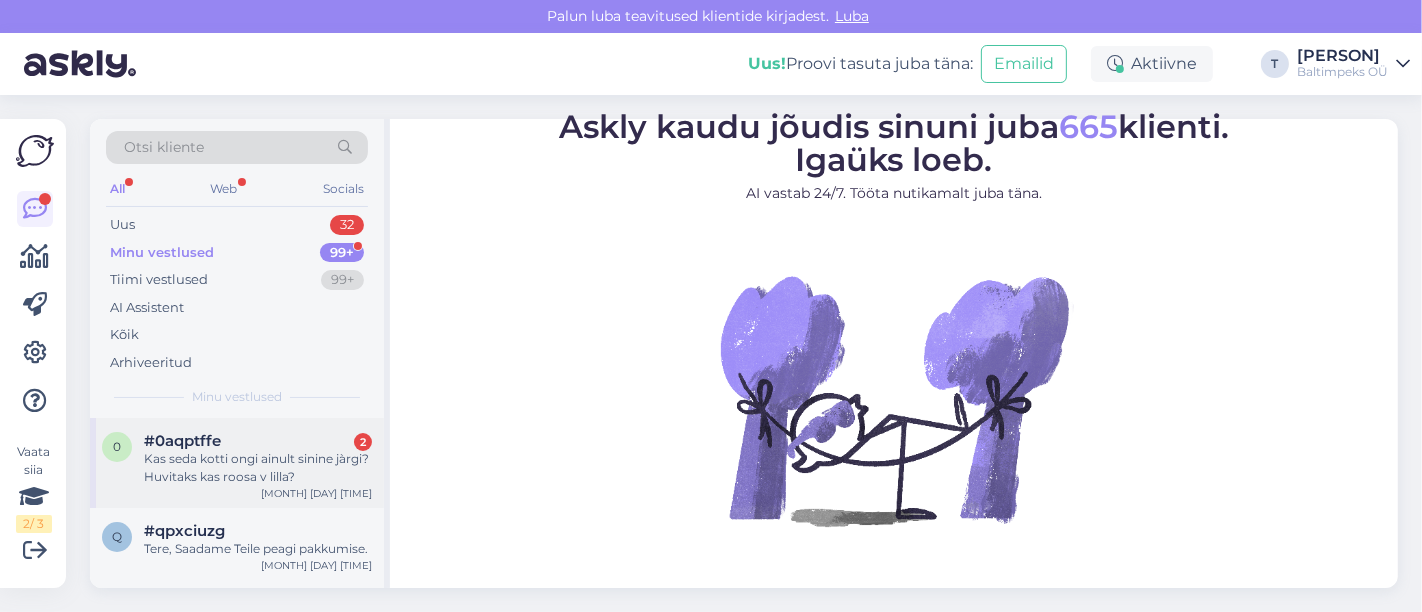 click on "Kas seda kotti ongi ainult sinine jàrgi? Huvitaks kas roosa v lilla?" at bounding box center (258, 468) 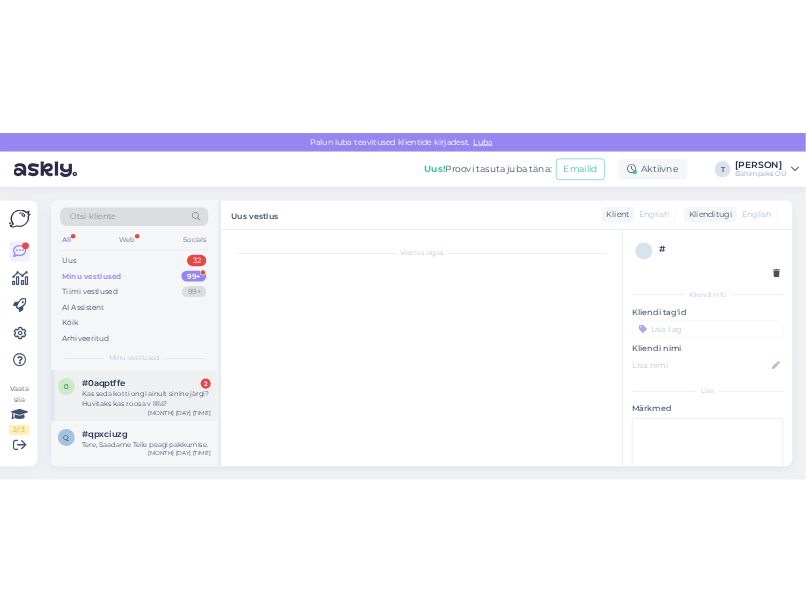 scroll, scrollTop: 350, scrollLeft: 0, axis: vertical 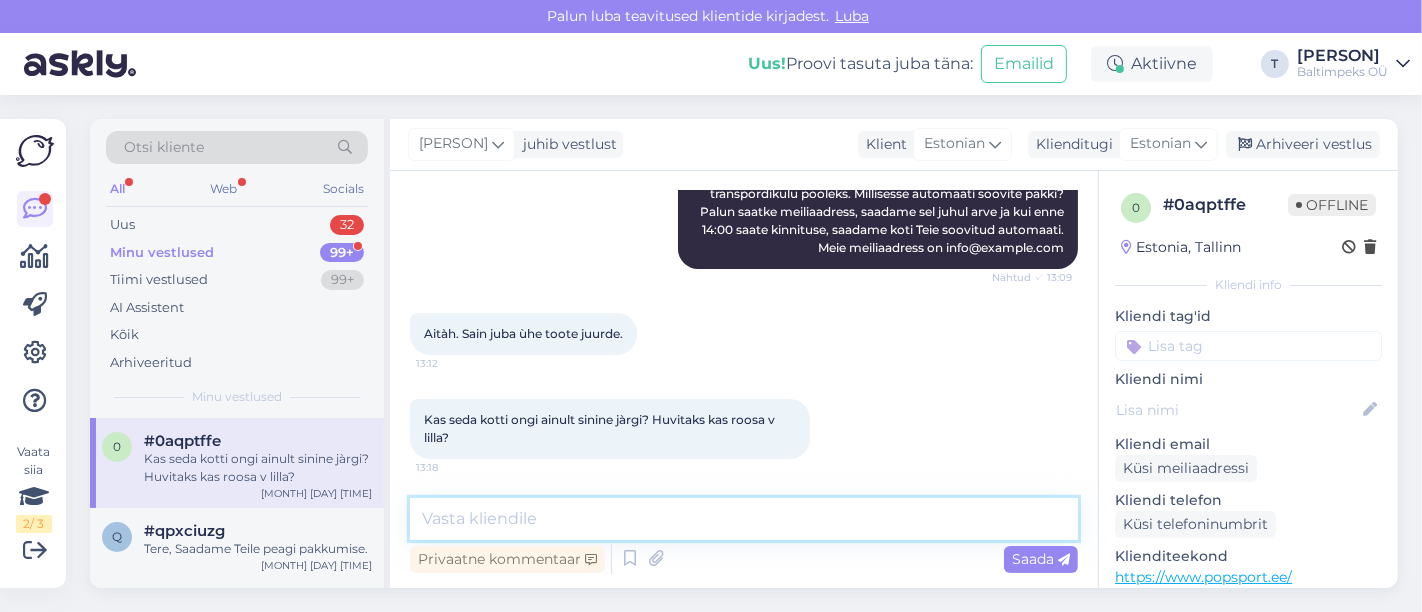 click at bounding box center (744, 519) 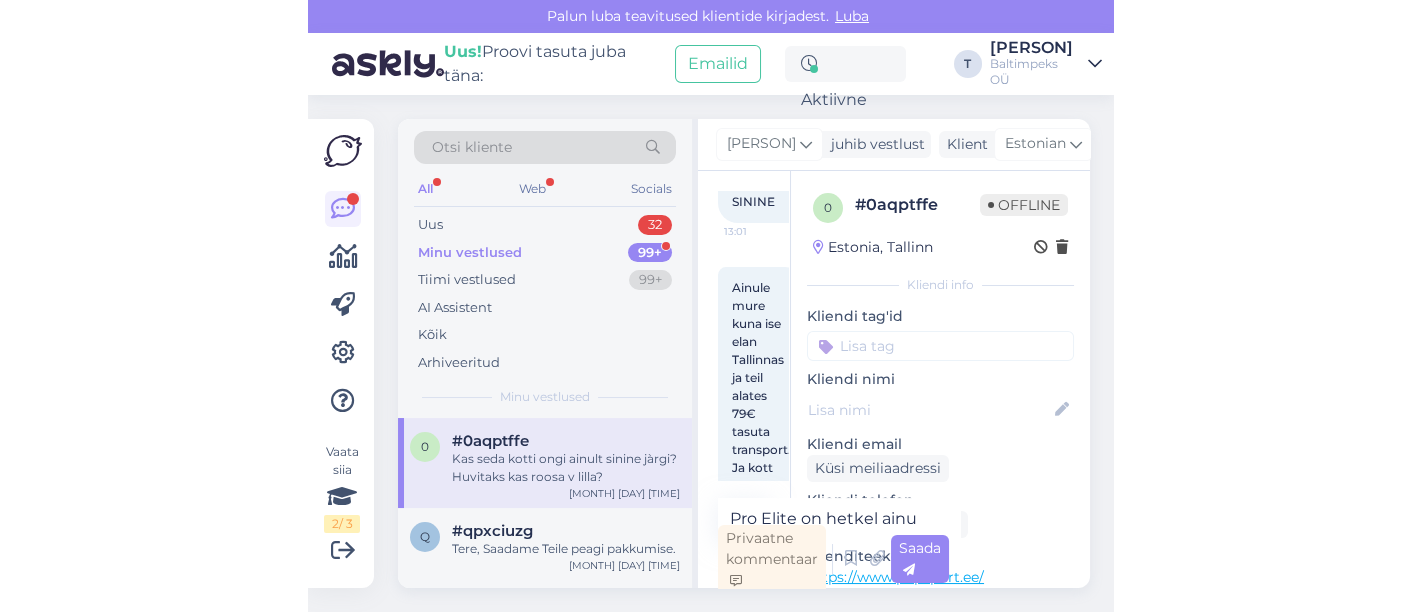 scroll, scrollTop: 764, scrollLeft: 0, axis: vertical 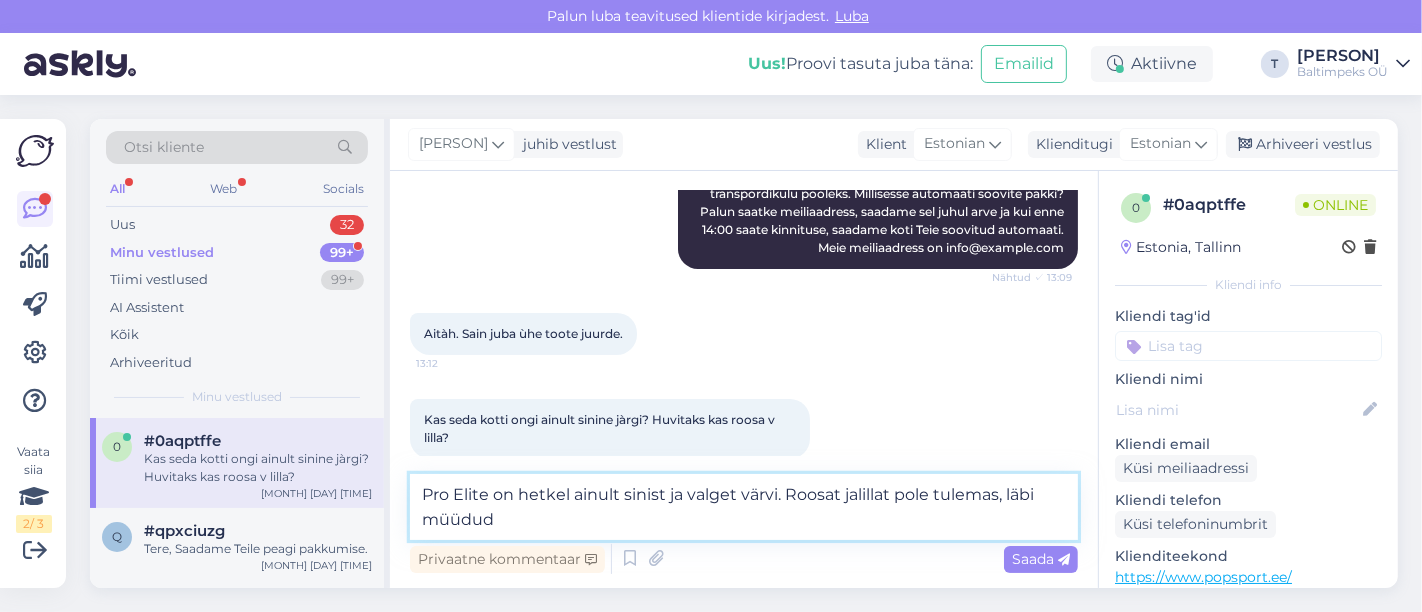 type on "Nähtud ✓ 13:27  Aitàh, tegin tellimuse àra 13:27  Privaatne kommentaar" 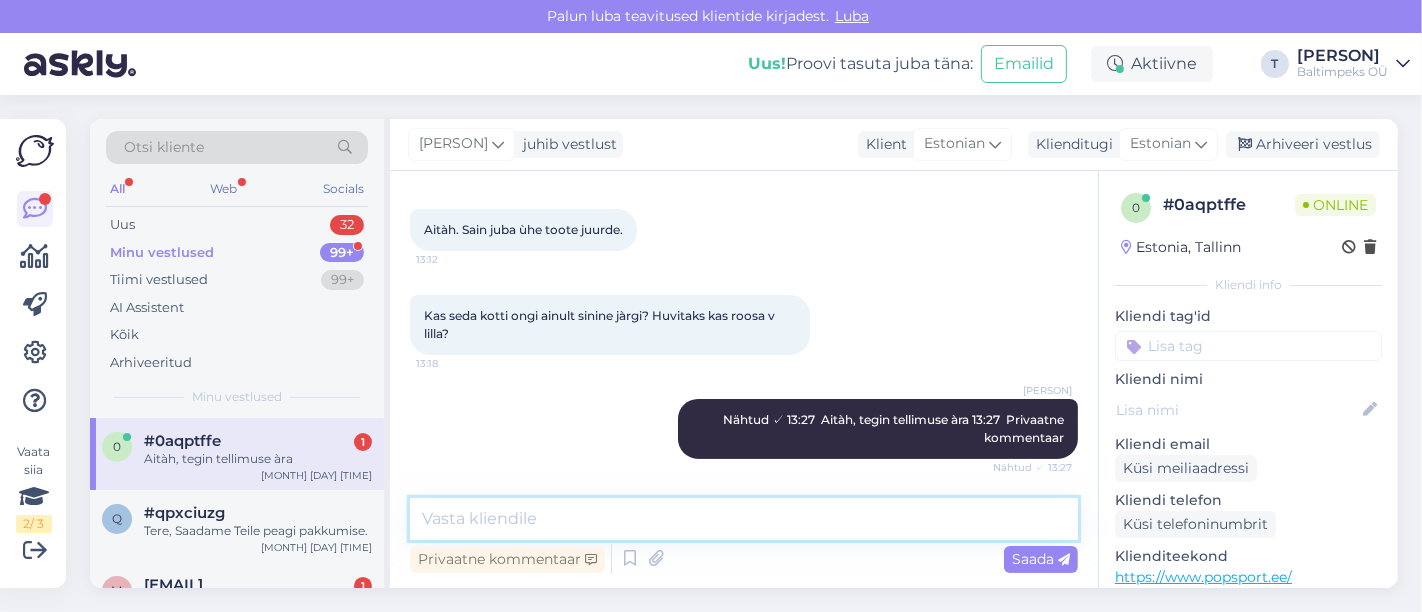 scroll, scrollTop: 540, scrollLeft: 0, axis: vertical 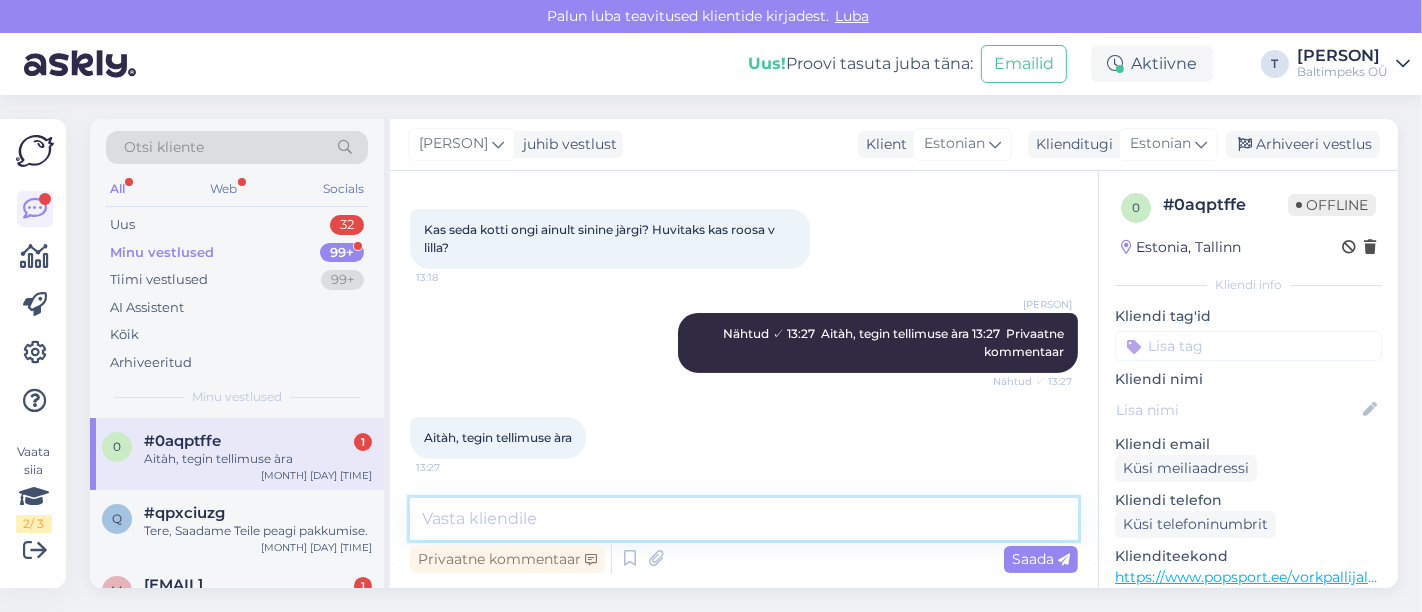 type 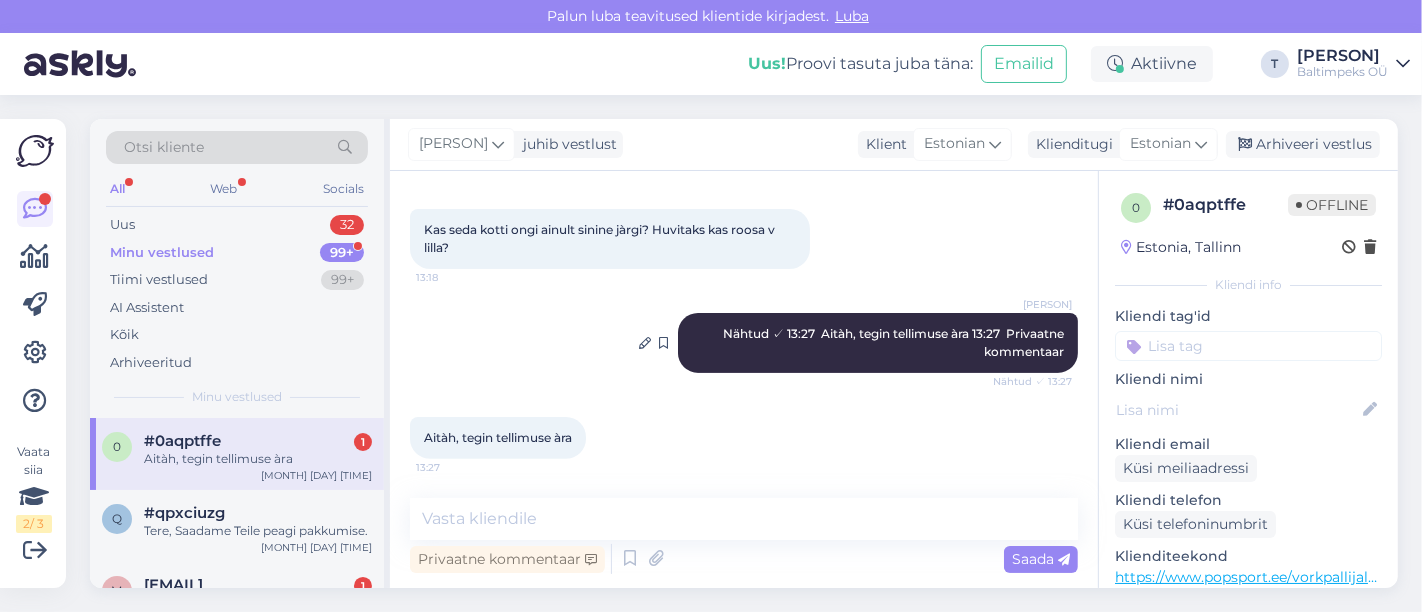 drag, startPoint x: 746, startPoint y: 572, endPoint x: 691, endPoint y: 332, distance: 246.22145 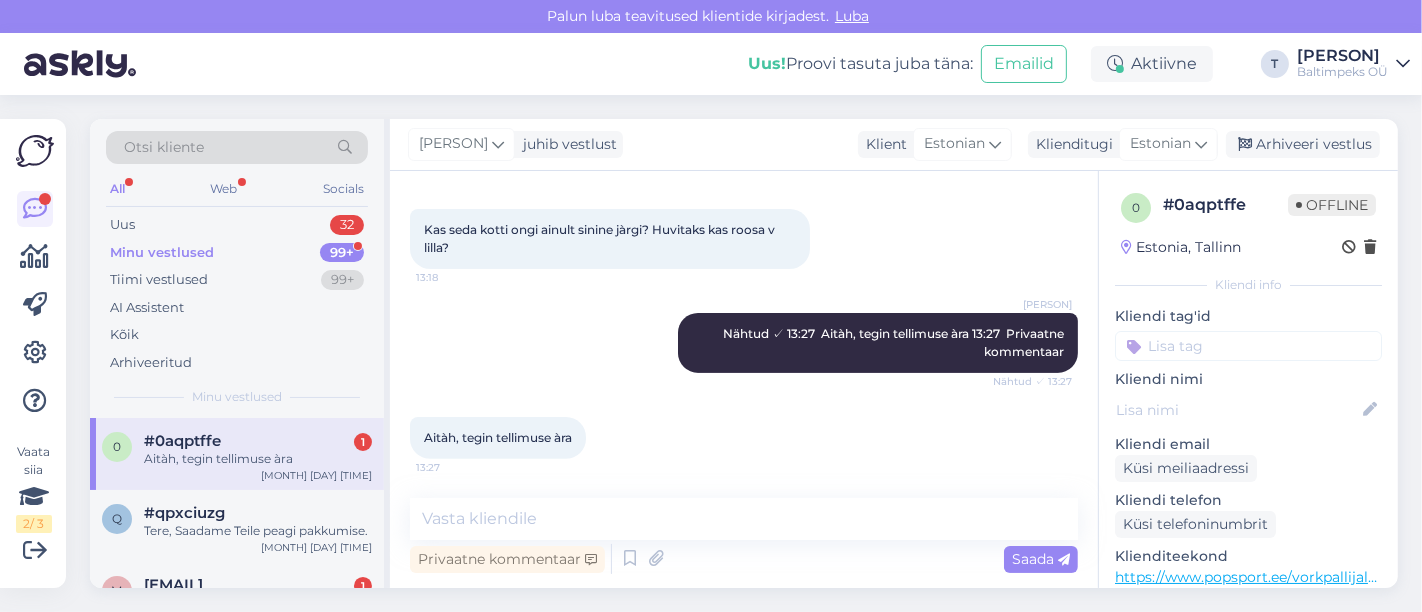 drag, startPoint x: 647, startPoint y: 129, endPoint x: 597, endPoint y: 127, distance: 50.039986 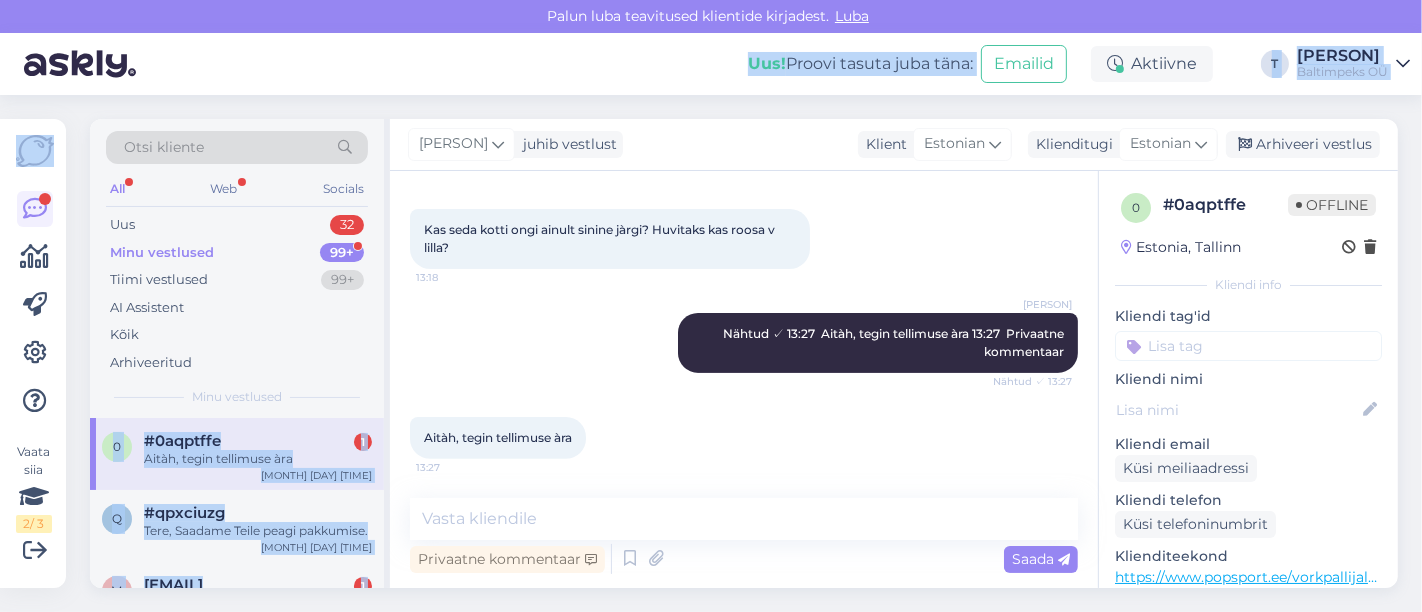 drag, startPoint x: 599, startPoint y: 105, endPoint x: 585, endPoint y: 35, distance: 71.38628 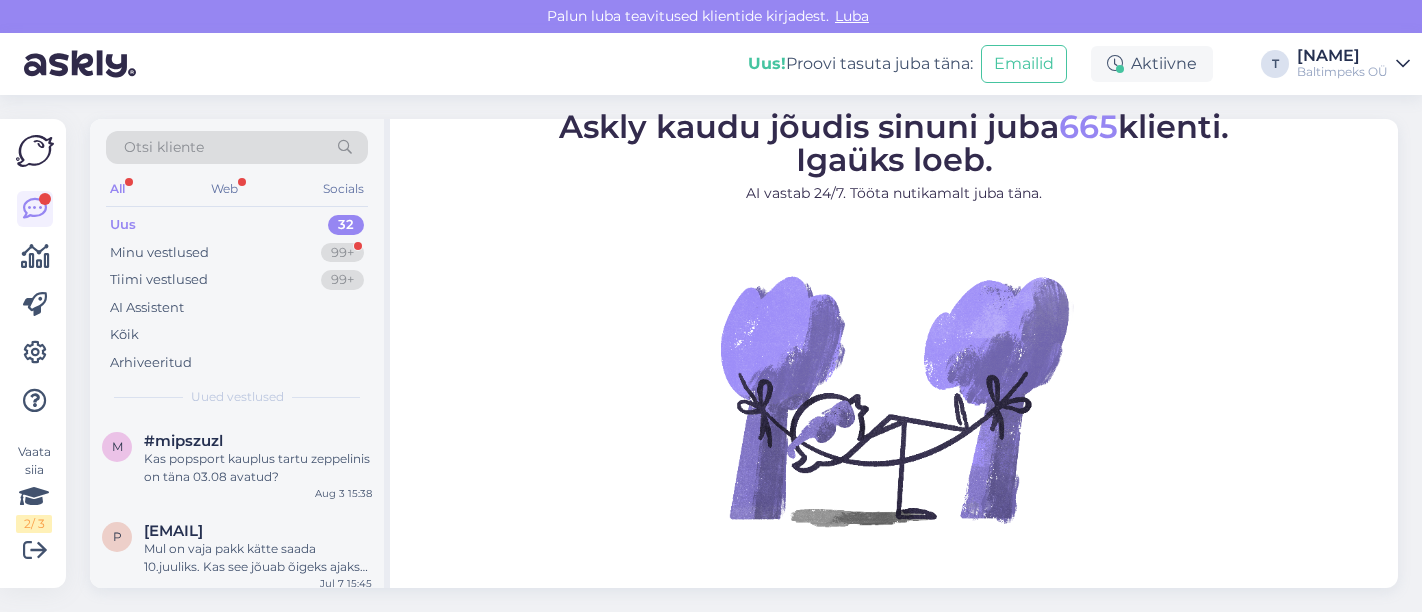 scroll, scrollTop: 0, scrollLeft: 0, axis: both 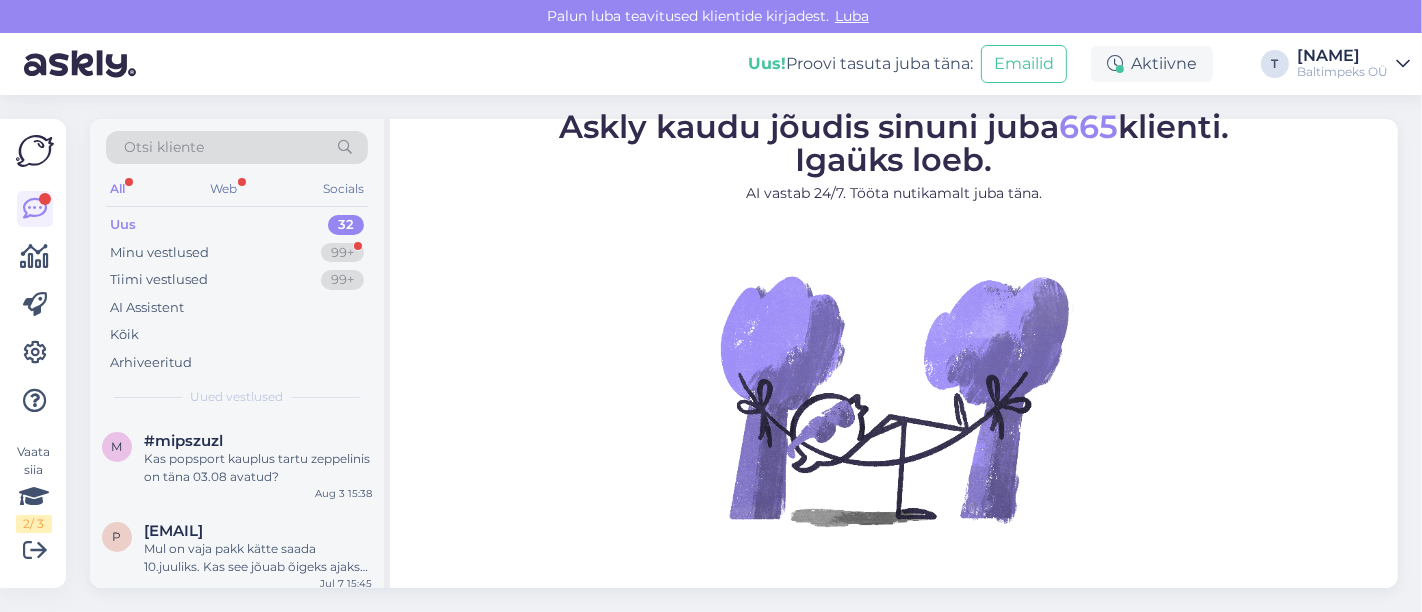 click on "Otsi kliente All Web Socials Uus 32 Minu vestlused 99+ Tiimi vestlused 99+ AI Assistent Kõik Arhiveeritud Uued vestlused m #mipszuzl Kas popsport kauplus tartu zeppelinis on täna 03.08 avatud? [MONTH] [DAY] [TIME]  p [EMAIL] Mul on vaja pakk kätte saada 10.juuliks. Kas see jõuab õigeks ajaks Viimsi  kui ma tellin täna? [MONTH] [DAY] [TIME]  k #k7hfxxk9 Kus teie poed asuvad [MONTH] [DAY] [TIME]  i #ip2uxqvw Kas teie poes ( Tartu Zeppelini Pop spordis) on koroona kiisid müügil? [MONTH] [DAY] [TIME]  k [EMAIL] Tere! Üks küsimus seoses tagastusega. Soovin e-poest tellitud kauba tagastada, kuna suurus ei sobi. Loen tagastamistingimustest (p 6.5), et SmartPosti puhul saab tagastada SMSiga saabuva tagastuskoodiga. Mulle mingit eraldi SMS-i ei ole tulnud, on vaid see esimene, millega tellimuse kätte sain. Kas oskate öelda, kas seesama uksekood kehtib ka tagastamise puhul? [MONTH] [DAY] [TIME]  p [EMAIL] JJBV6741719 Tootekood [MONTH] [DAY] [TIME]  1 #1ivn9fgv Tere mis suurus see jope on ja mõõdud [MONTH] [DAY] [TIME]  u m x r" at bounding box center (750, 353) 